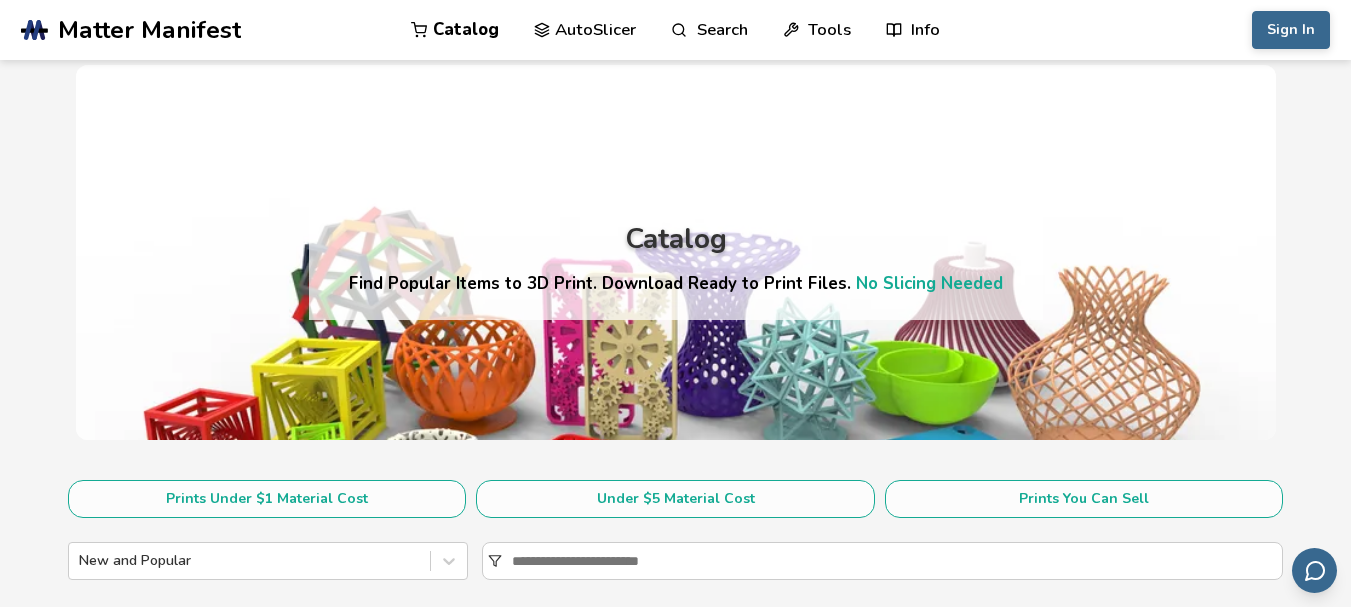 scroll, scrollTop: 291, scrollLeft: 0, axis: vertical 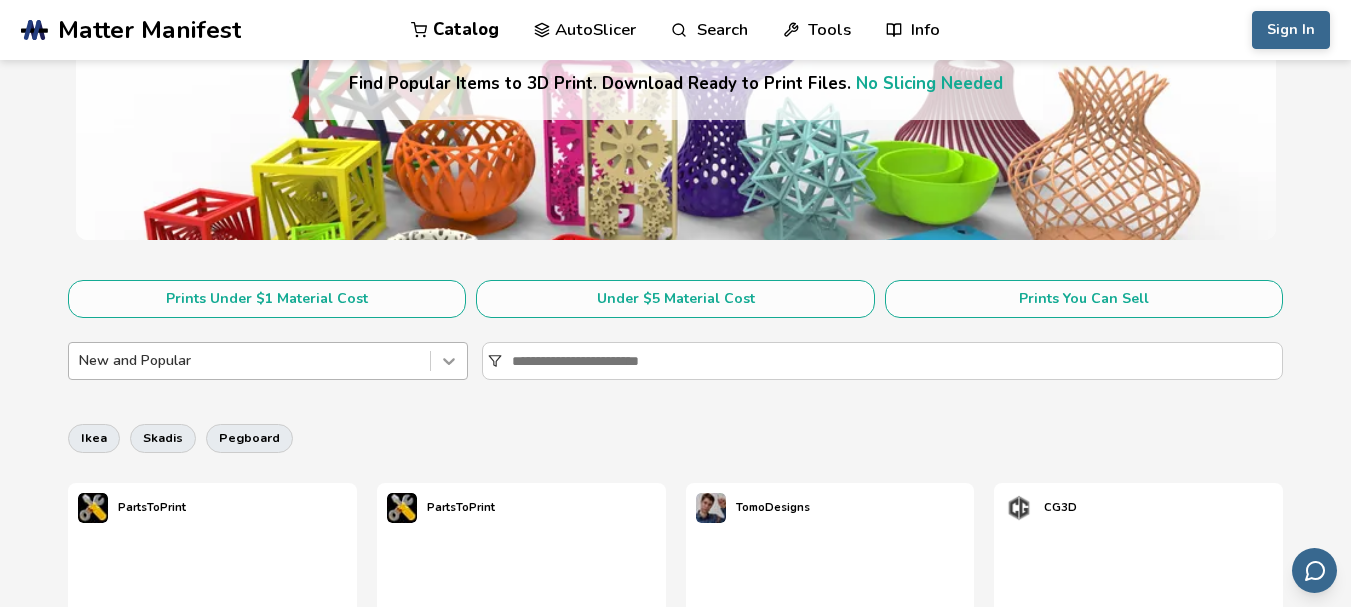 click 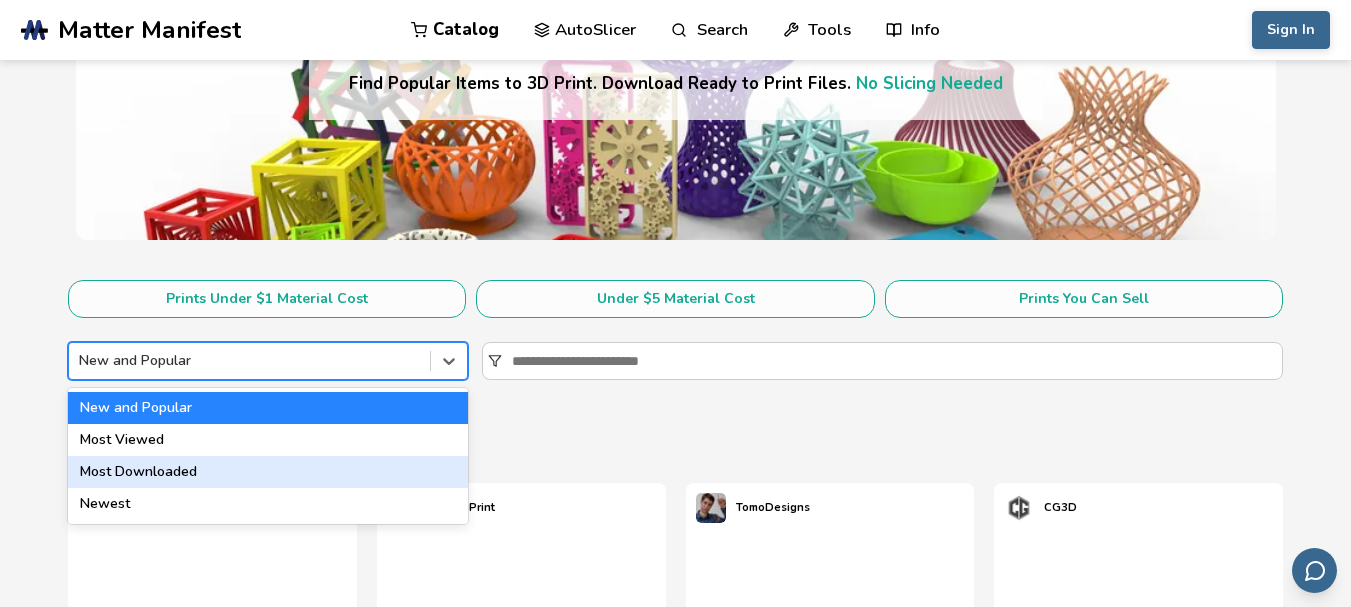 click on "Most Downloaded" at bounding box center [268, 472] 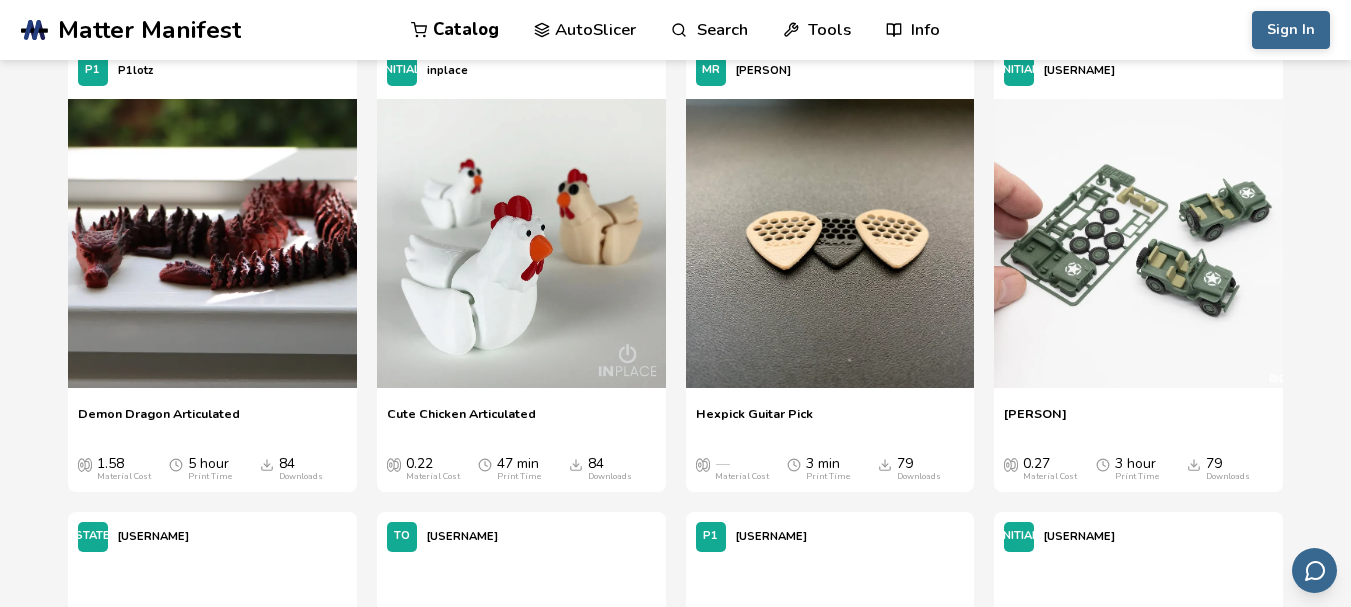 scroll, scrollTop: 1200, scrollLeft: 0, axis: vertical 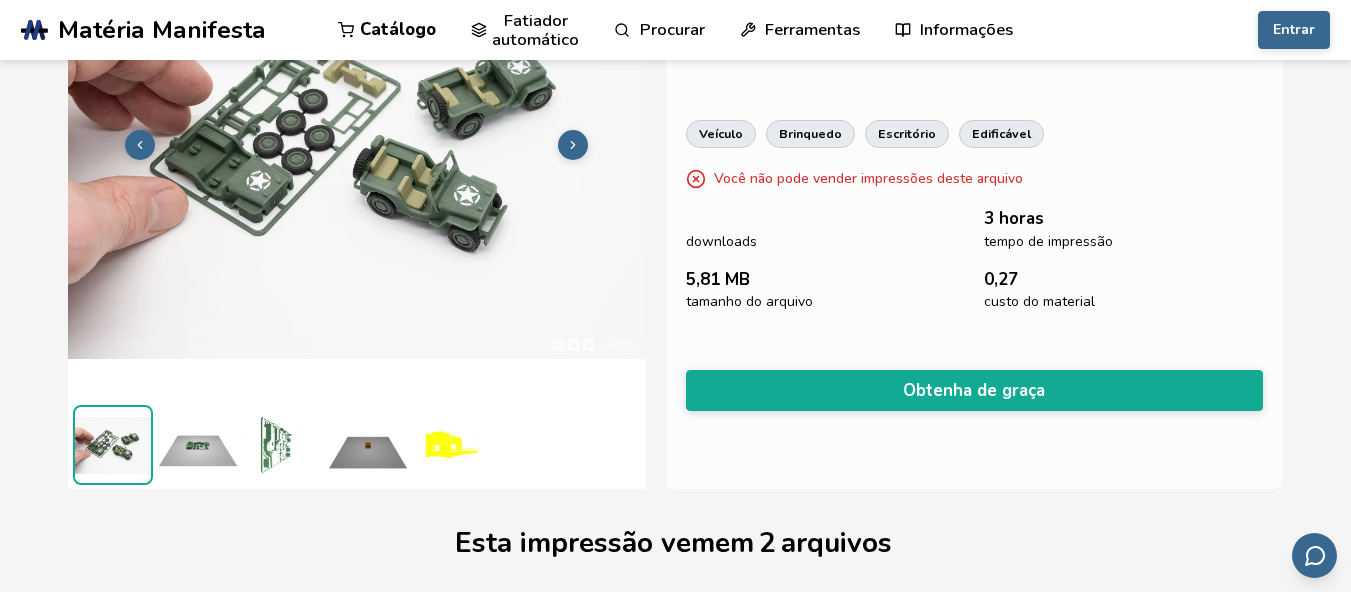 click at bounding box center (198, 445) 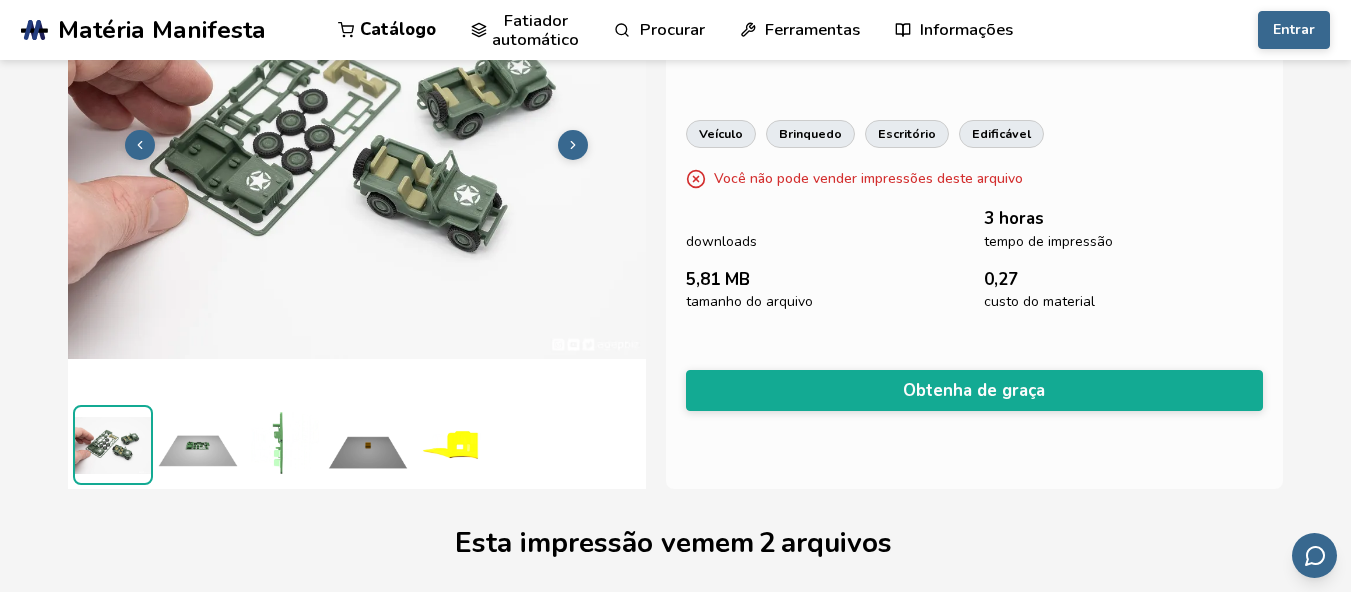 scroll, scrollTop: 186, scrollLeft: 0, axis: vertical 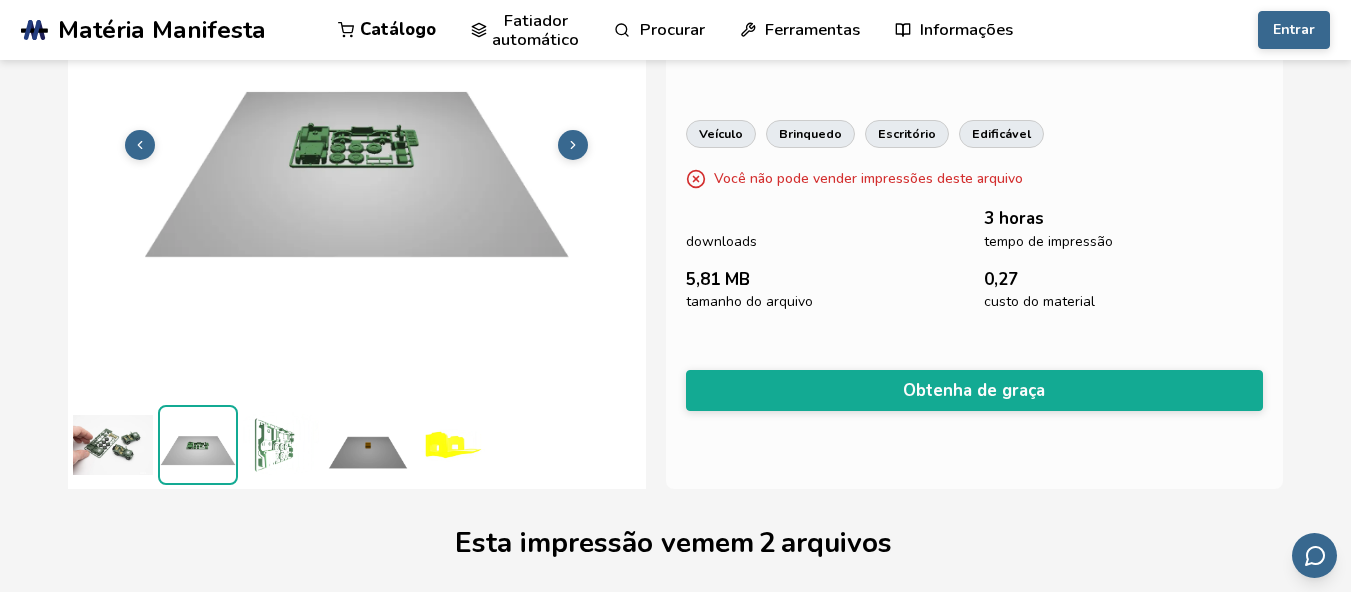 click at bounding box center [283, 445] 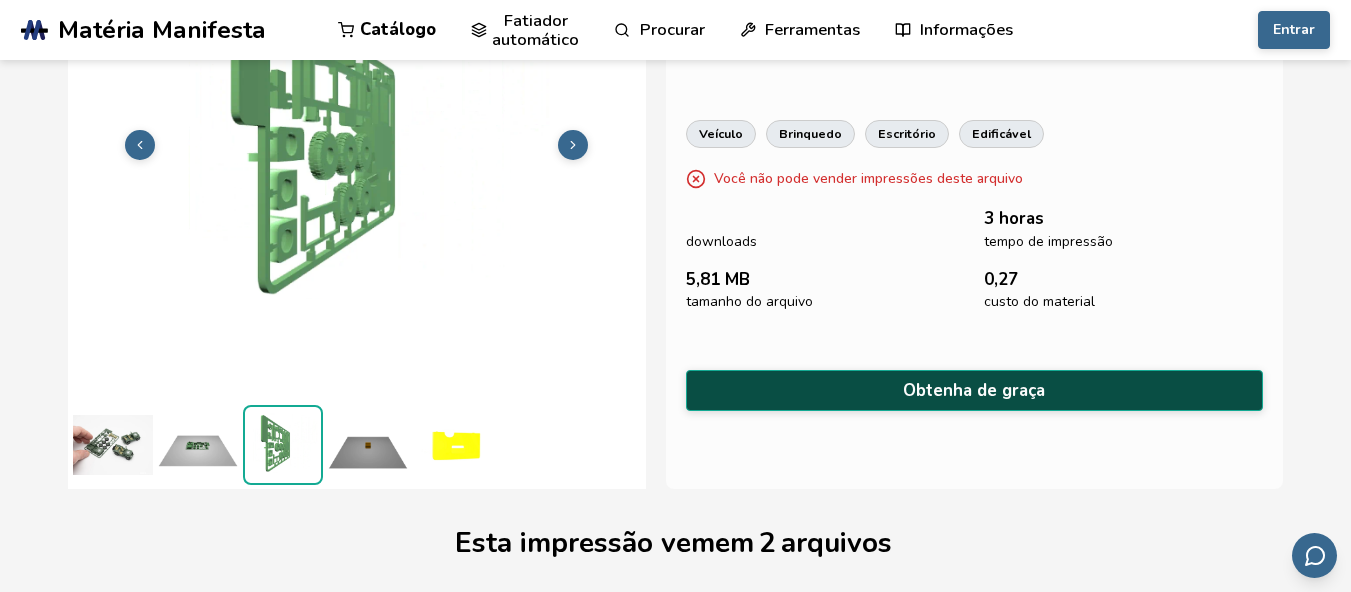 click on "Obtenha de graça" at bounding box center (975, 390) 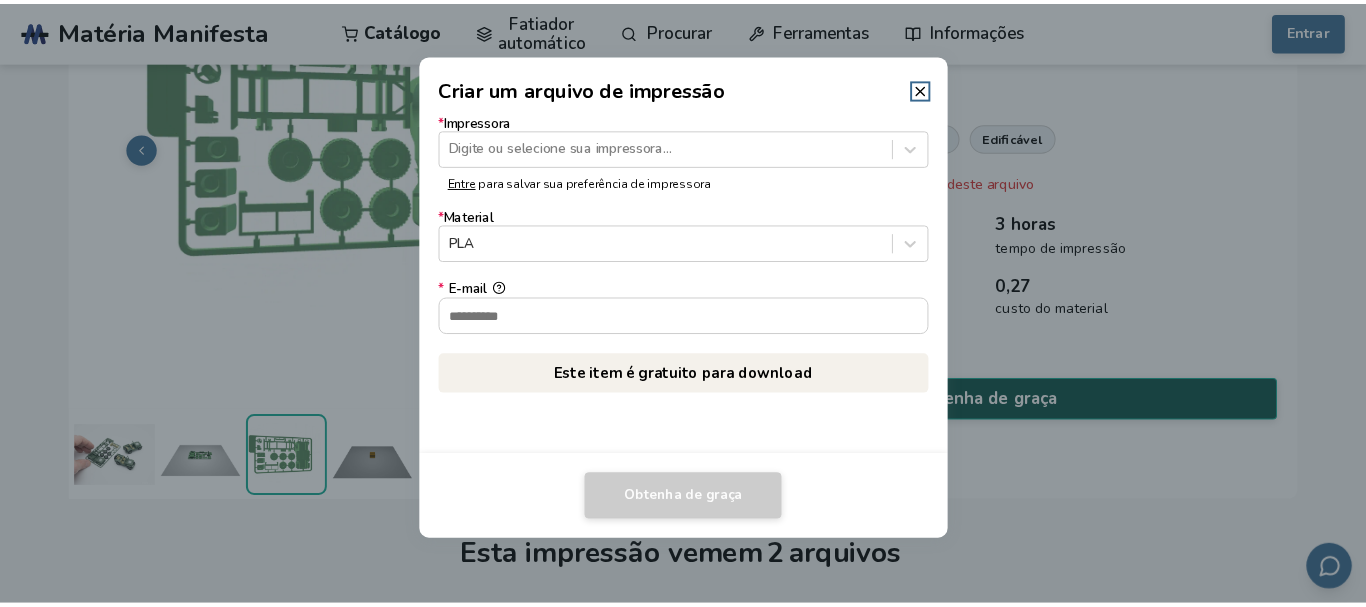 scroll, scrollTop: 183, scrollLeft: 0, axis: vertical 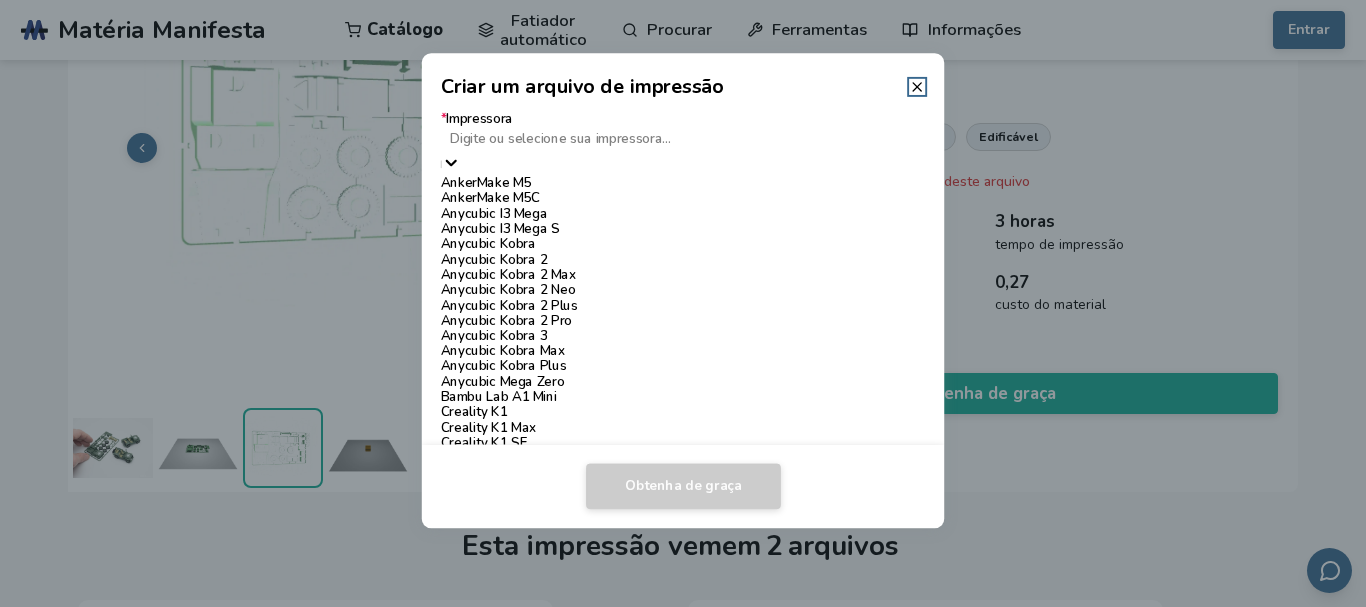 click 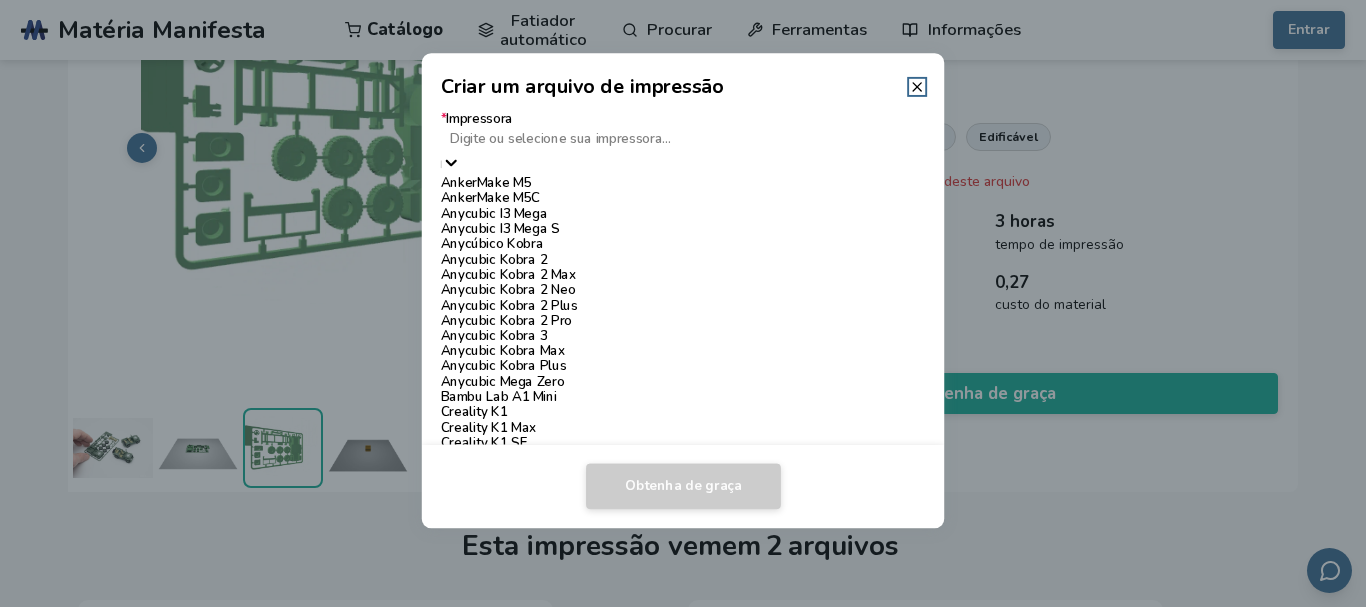 scroll, scrollTop: 1498, scrollLeft: 0, axis: vertical 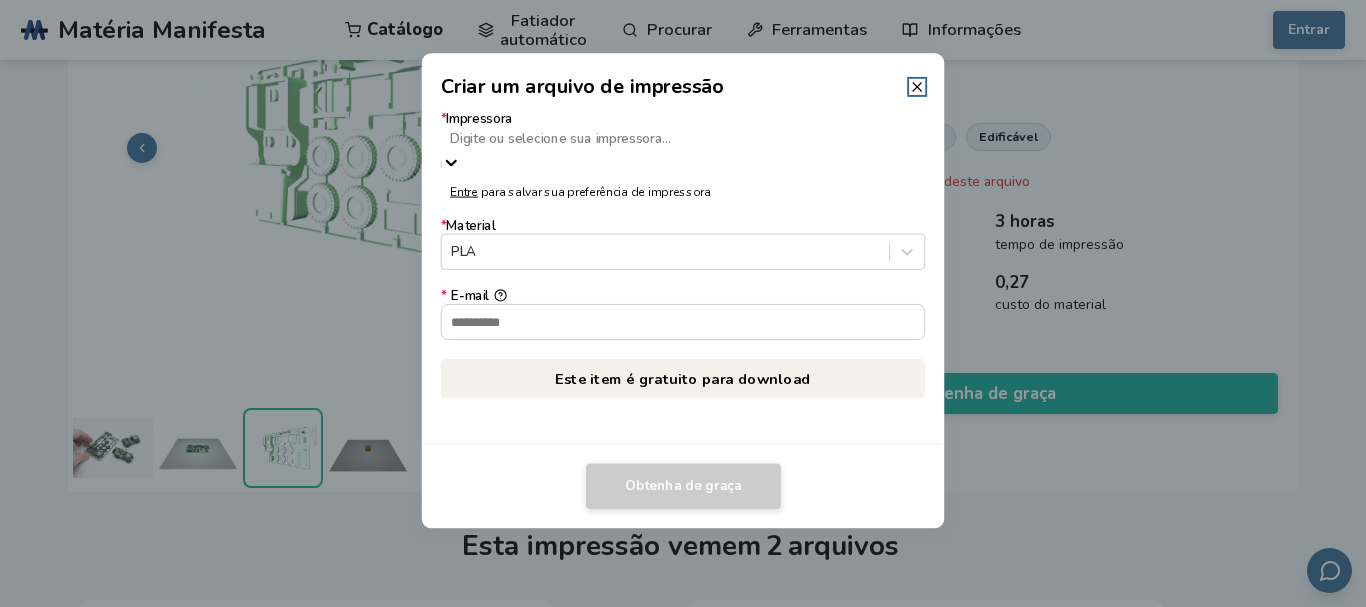 click at bounding box center (682, 139) 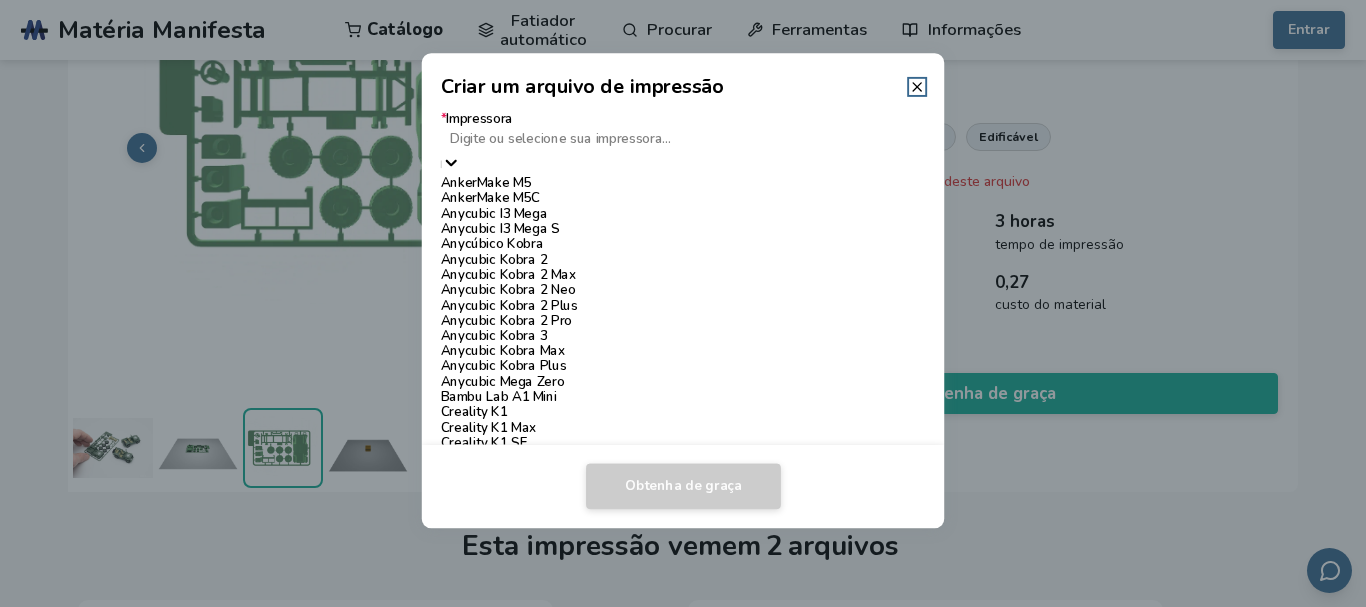 scroll, scrollTop: 800, scrollLeft: 0, axis: vertical 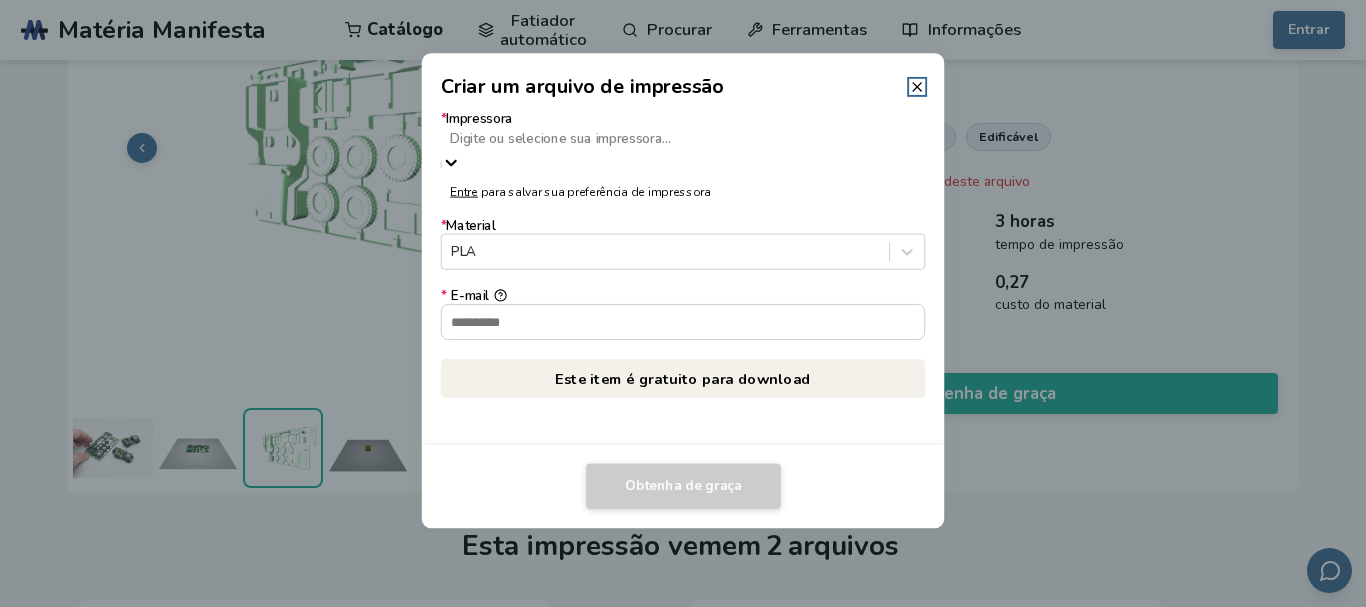 click at bounding box center (682, 139) 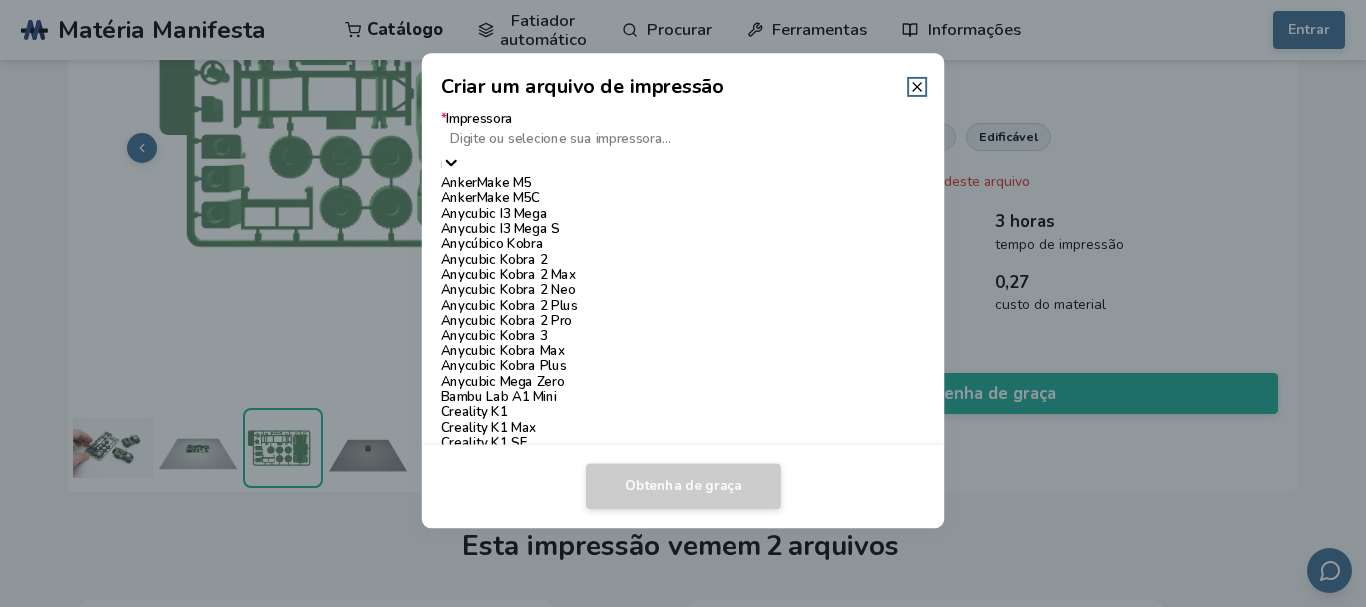 scroll, scrollTop: 1400, scrollLeft: 0, axis: vertical 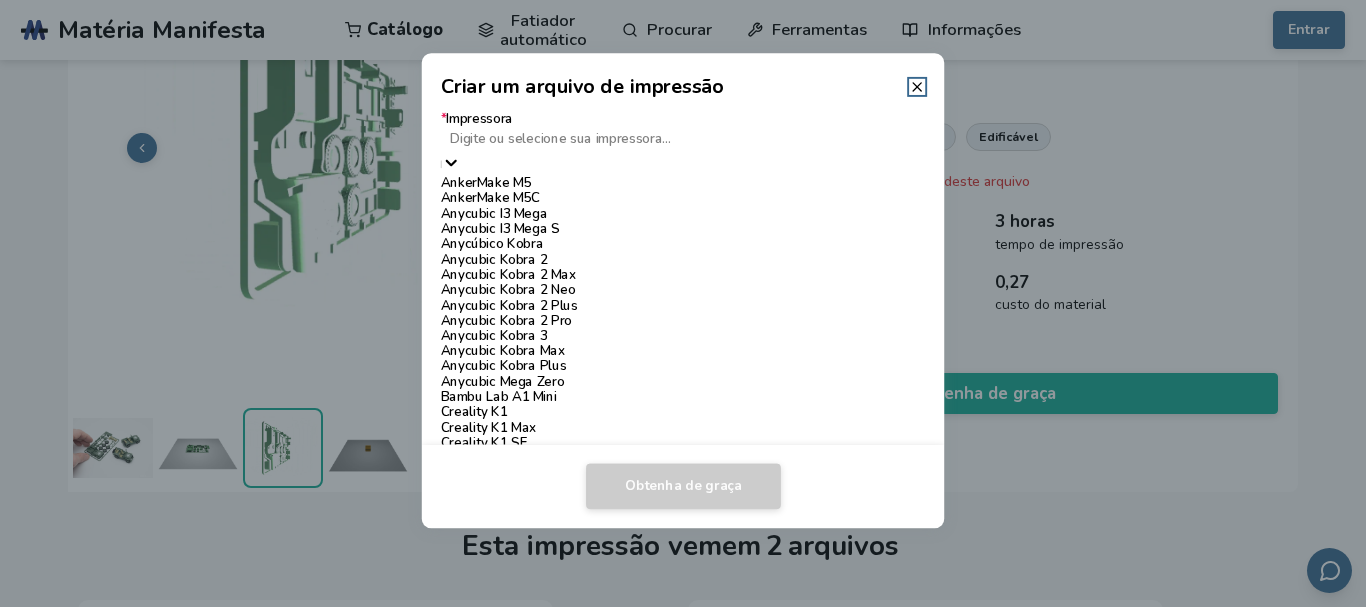 click on "Ender 3 V3 KE" at bounding box center [484, 856] 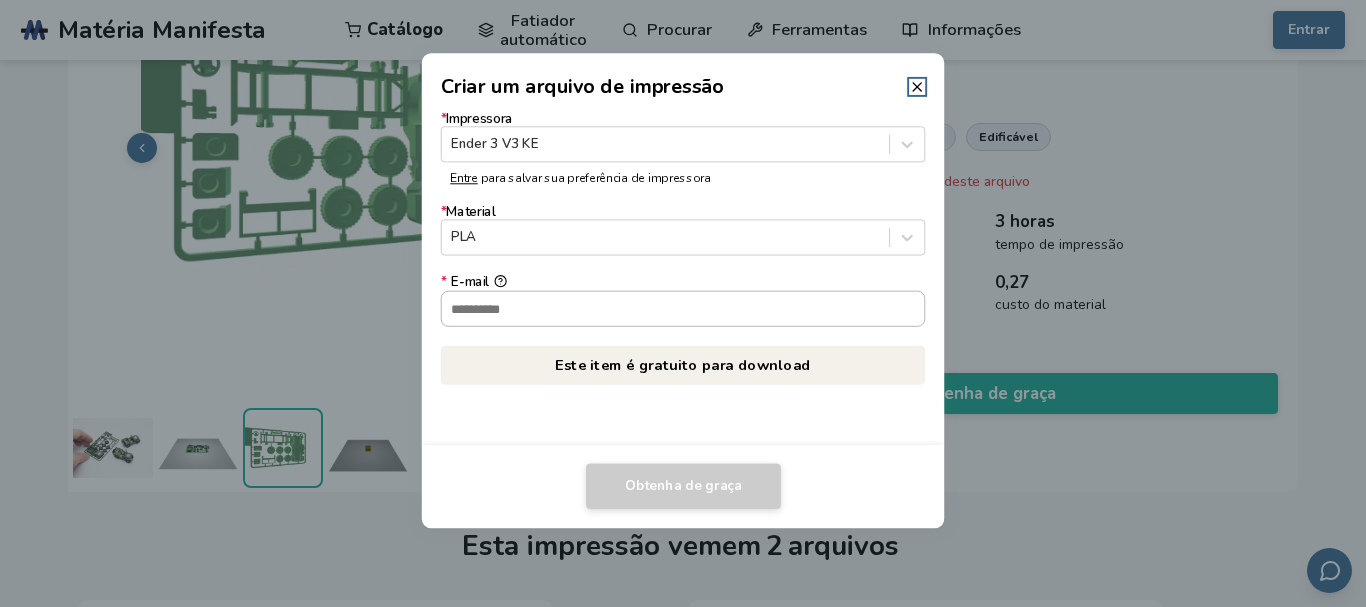 click on "* E-mail" at bounding box center (683, 308) 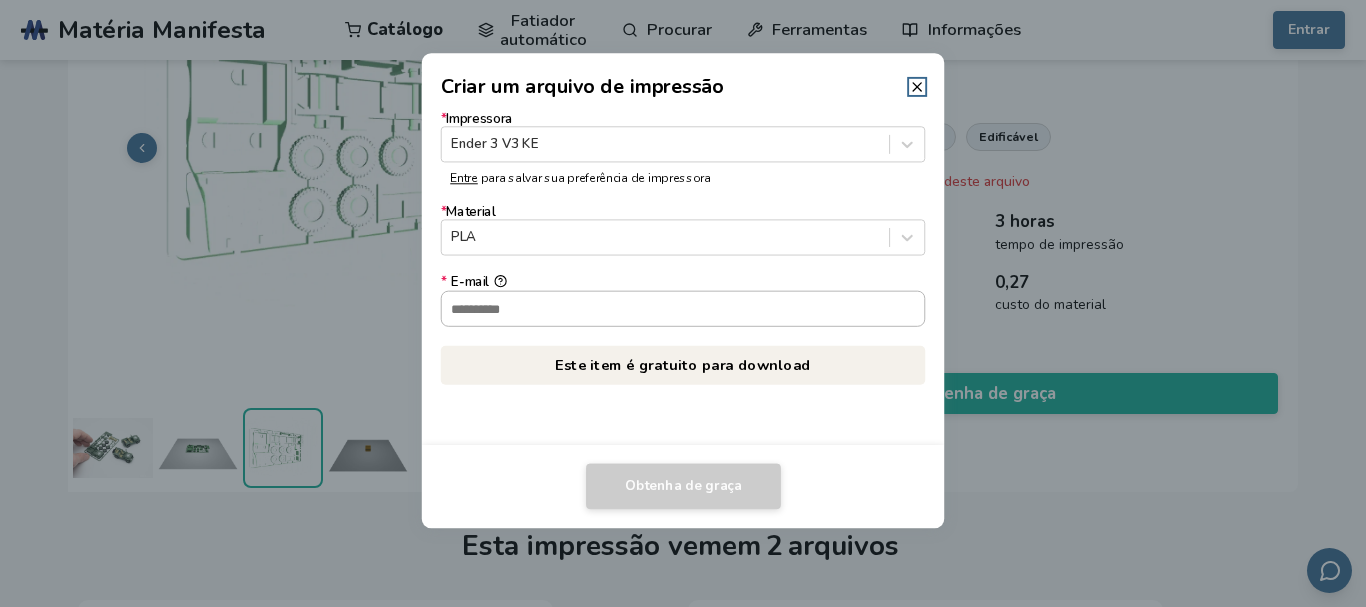 type on "**********" 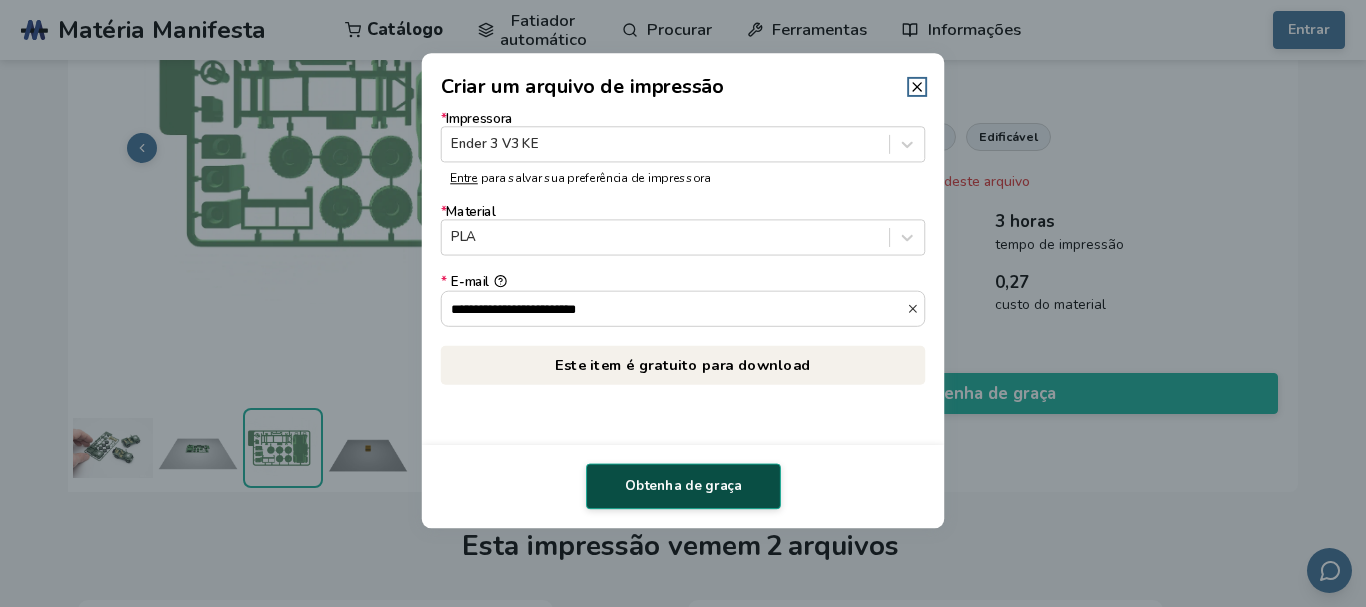 click on "Obtenha de graça" at bounding box center [683, 486] 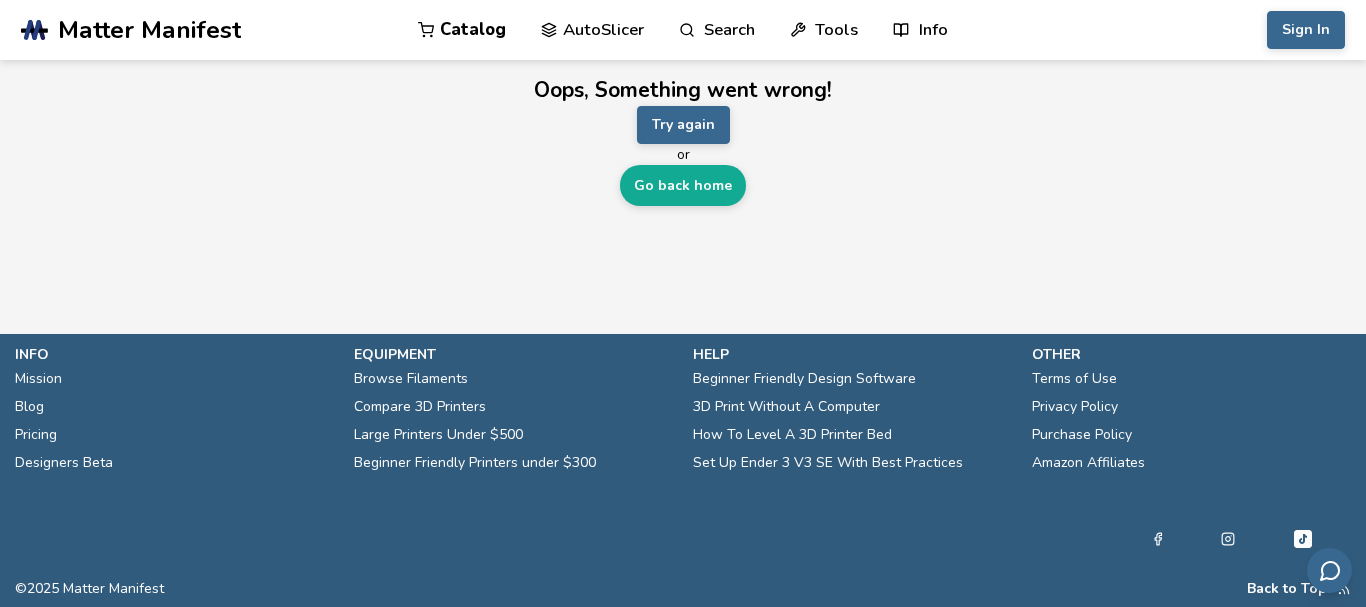 scroll, scrollTop: 0, scrollLeft: 0, axis: both 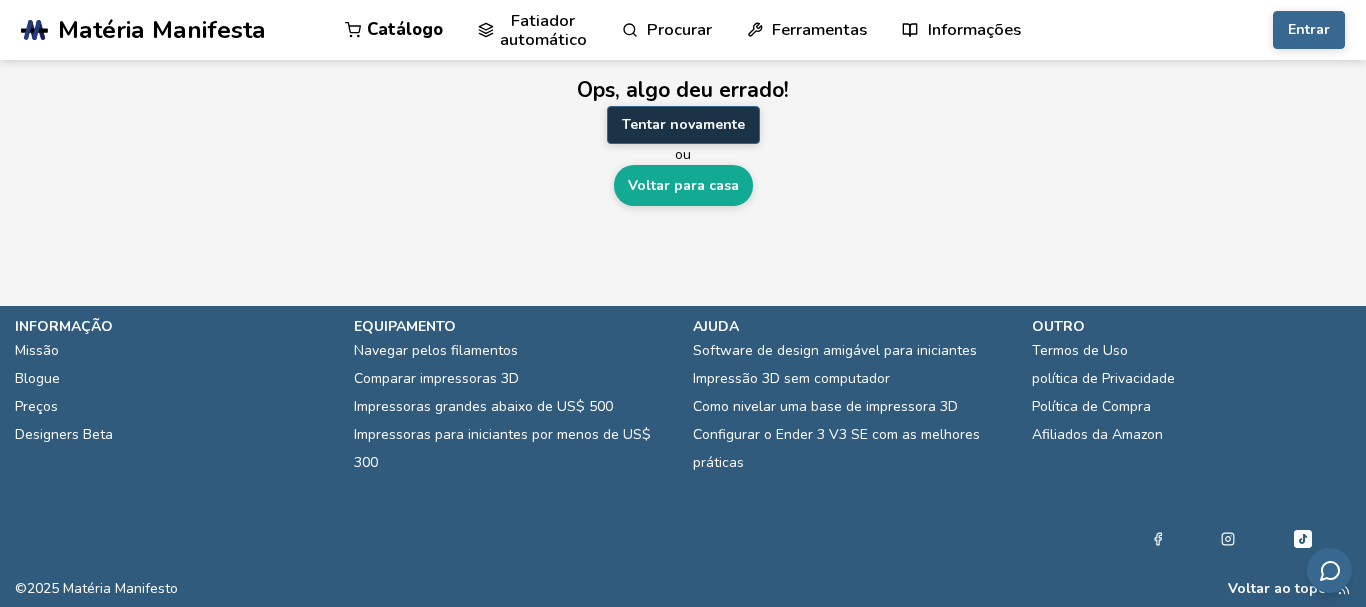 click on "Tentar novamente" at bounding box center [683, 125] 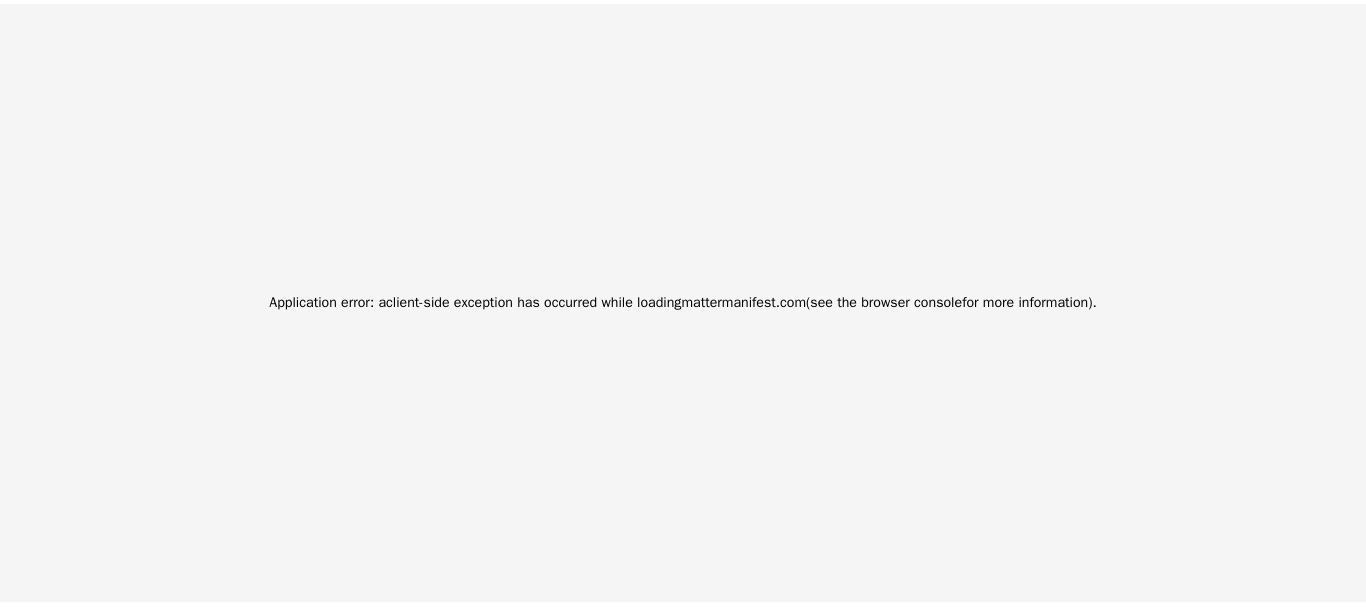 scroll, scrollTop: 0, scrollLeft: 0, axis: both 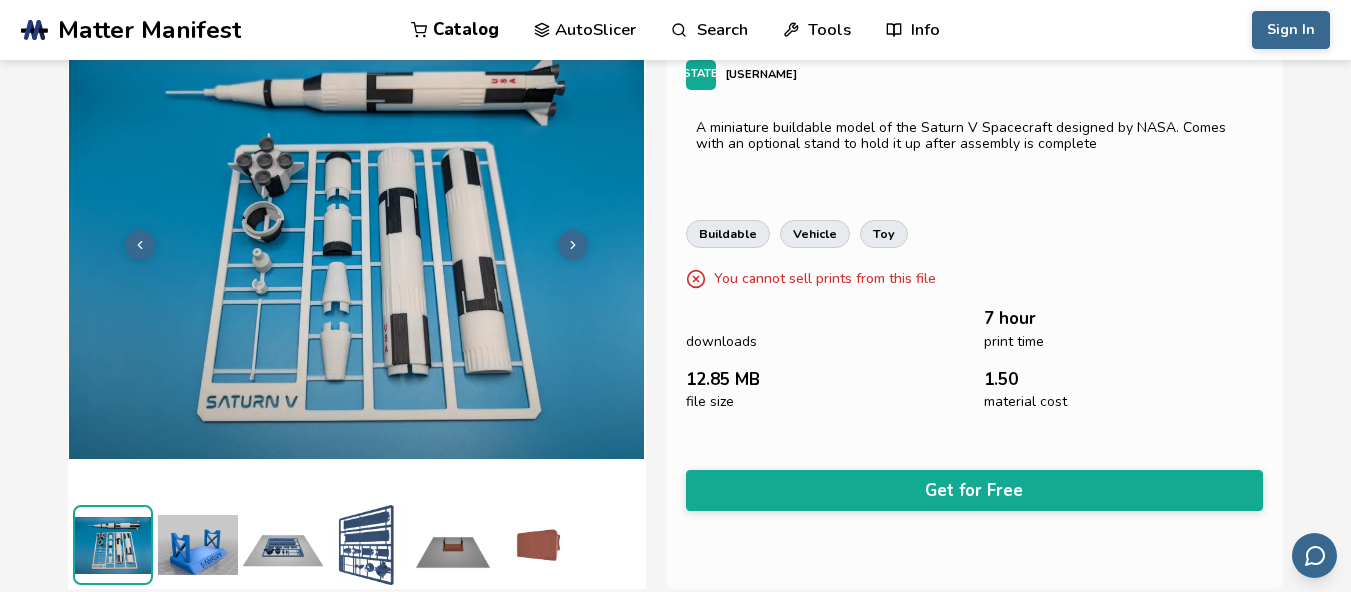 drag, startPoint x: 1184, startPoint y: 0, endPoint x: 639, endPoint y: 136, distance: 561.7126 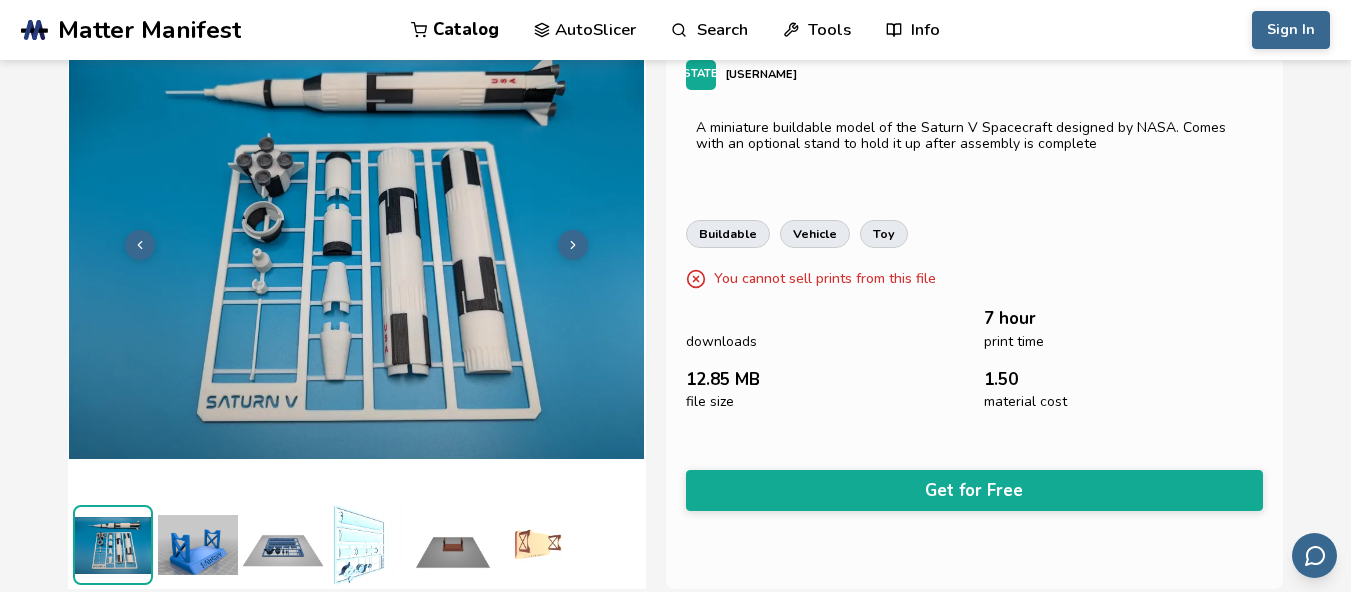 click on "Buildable NASA Saturn V Kit FL Fletch16 A miniature buildable model of the Saturn V Spacecraft designed by NASA.  Comes with an optional stand to hold it up after assembly is complete buildable vehicle toy You cannot sell prints from this file 0 downloads 7 hour print time 12.85 MB file size 1.50 material cost Get for Free Create A Print File *  Printer Type or select your printer... Sign in   to save your printer preference *  Material PLA * Email This item is Free to download Get for Free" at bounding box center [676, 289] 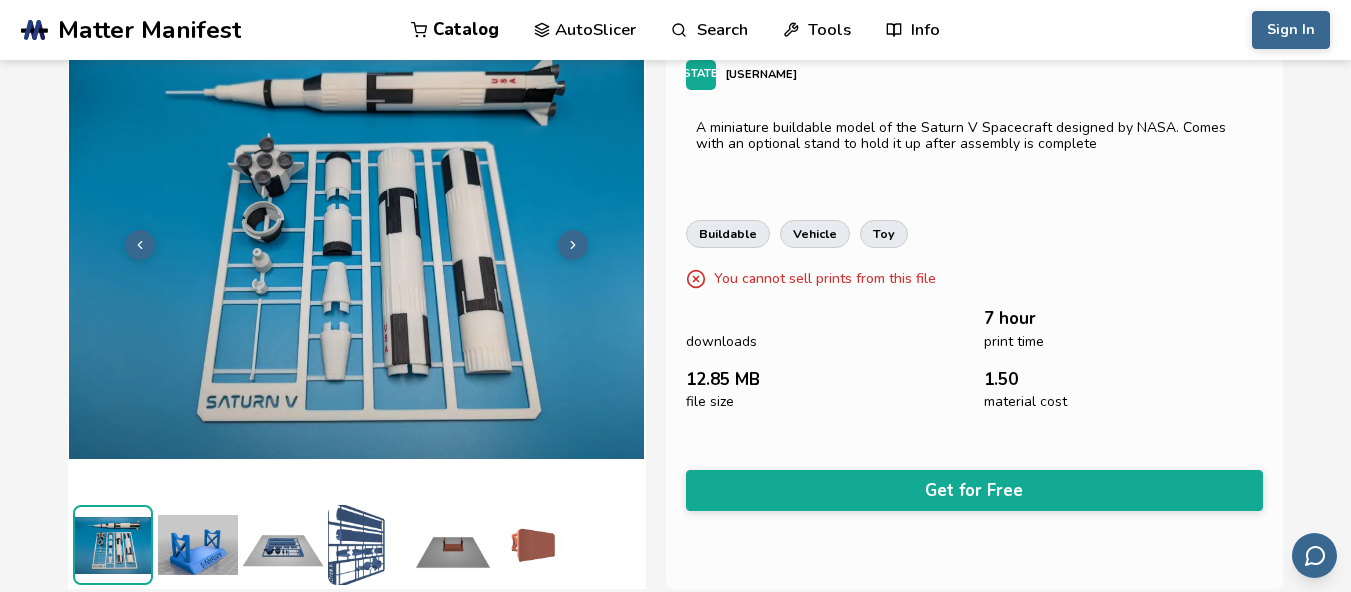 drag, startPoint x: 1253, startPoint y: 1, endPoint x: 642, endPoint y: 196, distance: 641.3626 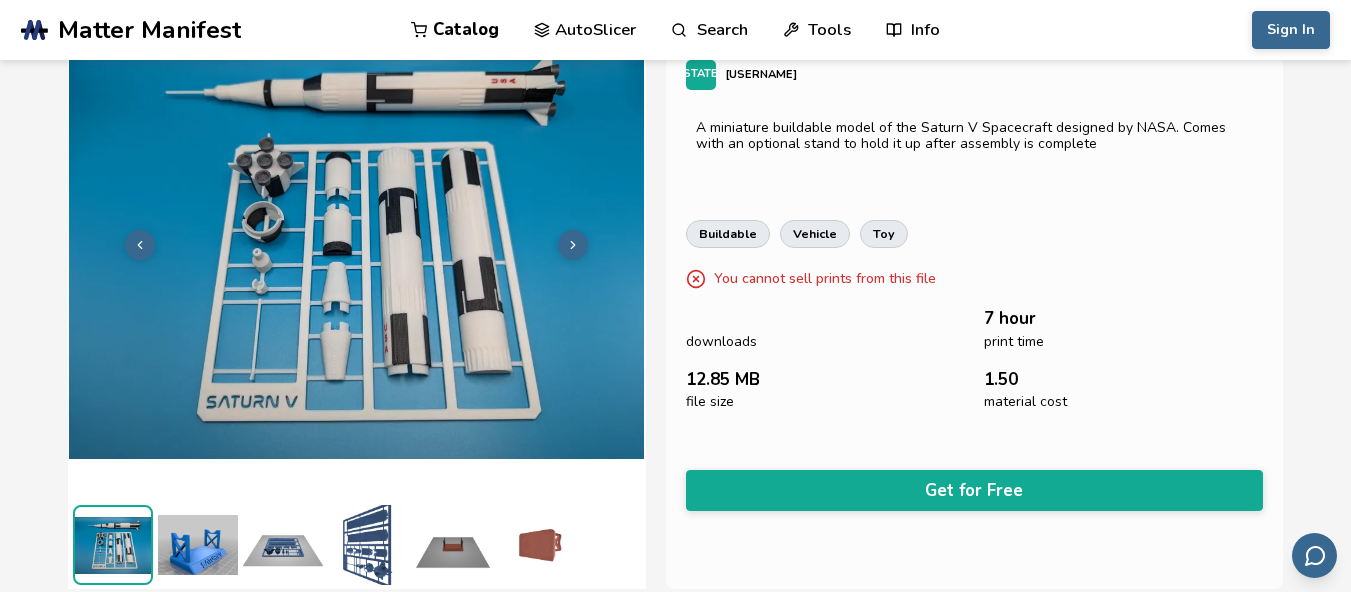 click on "Buildable NASA Saturn V Kit FL Fletch16 A miniature buildable model of the Saturn V Spacecraft designed by NASA.  Comes with an optional stand to hold it up after assembly is complete buildable vehicle toy You cannot sell prints from this file 0 downloads 7 hour print time 12.85 MB file size 1.50 material cost Get for Free Create A Print File *  Printer Type or select your printer... Sign in   to save your printer preference *  Material PLA * Email This item is Free to download Get for Free" at bounding box center (676, 289) 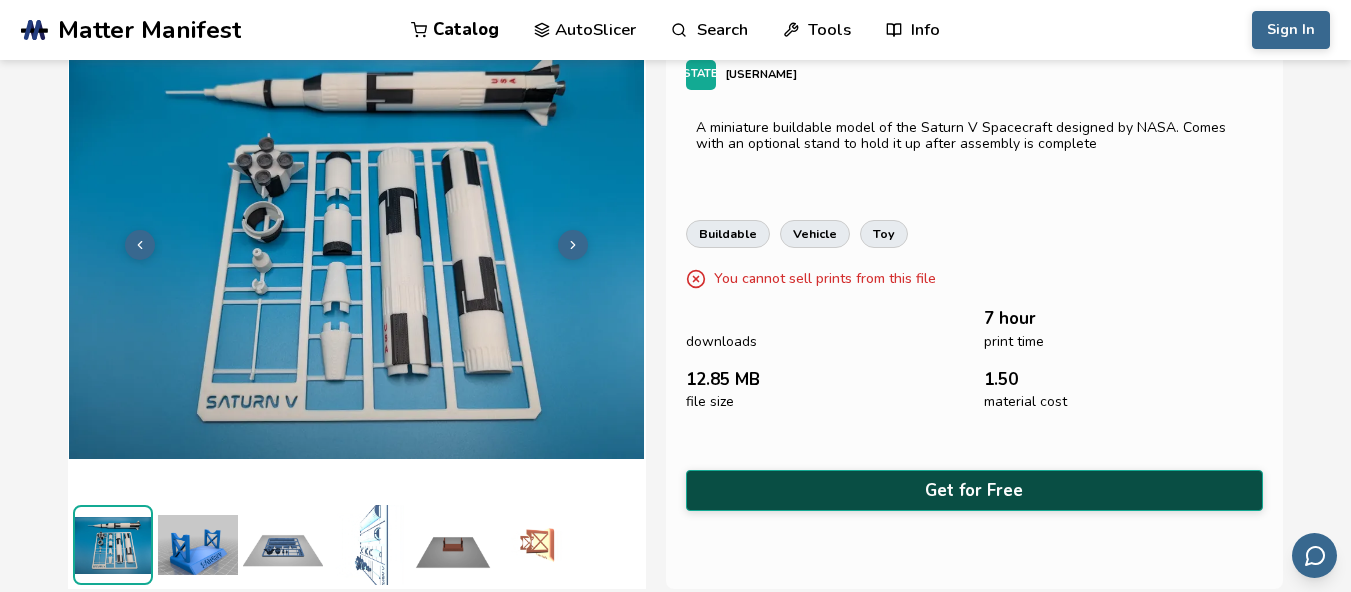click on "Get for Free" at bounding box center (975, 490) 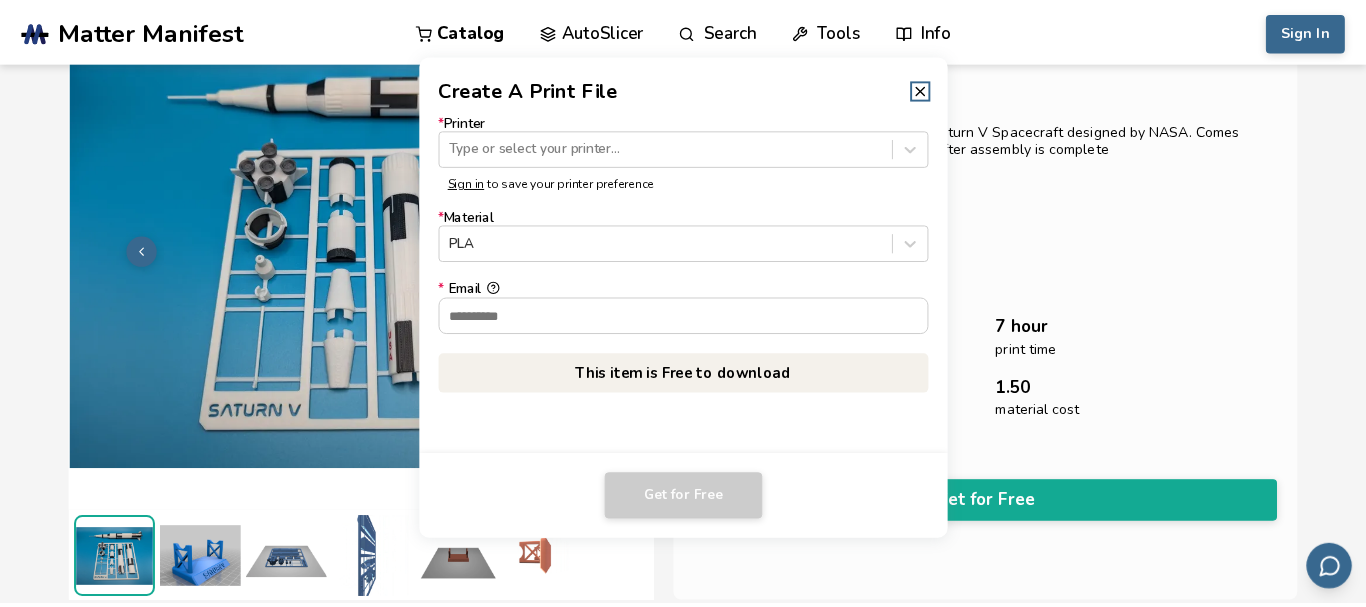 scroll, scrollTop: 83, scrollLeft: 0, axis: vertical 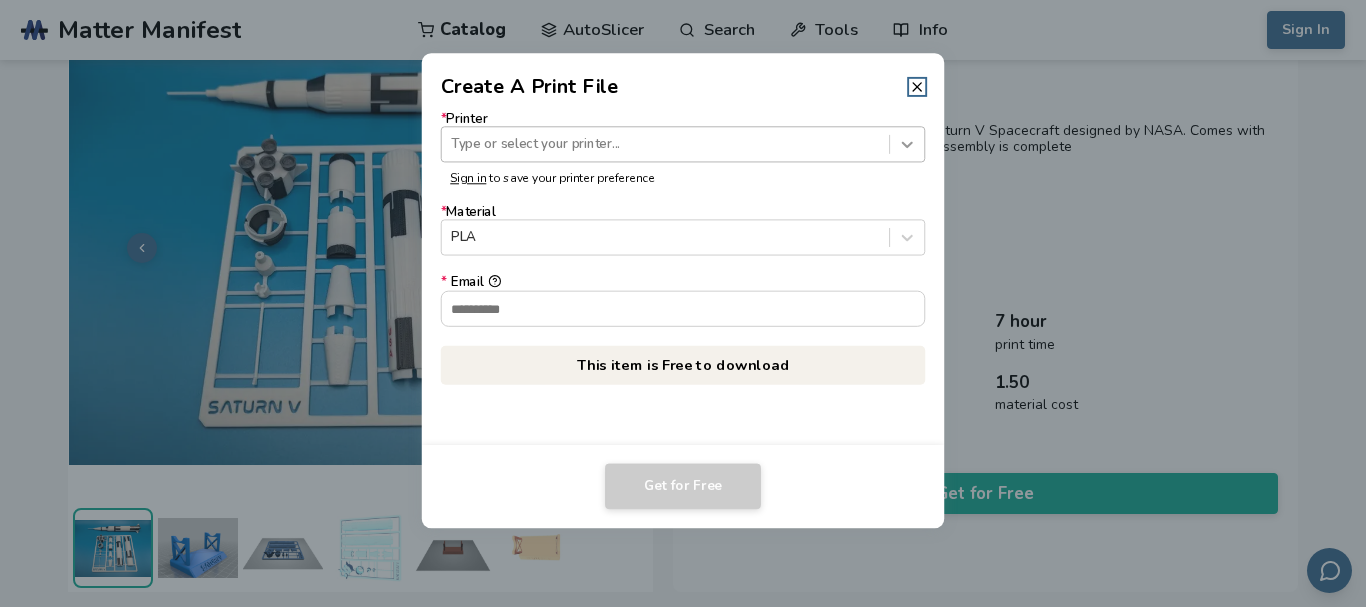 click 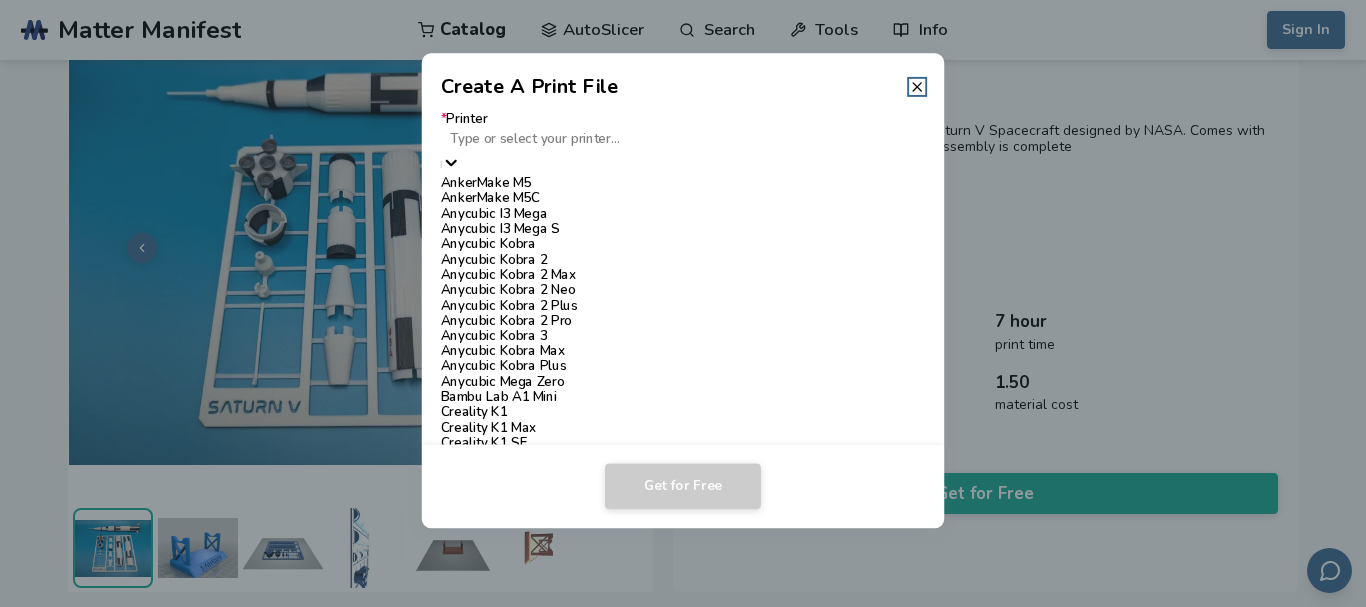 scroll, scrollTop: 1300, scrollLeft: 0, axis: vertical 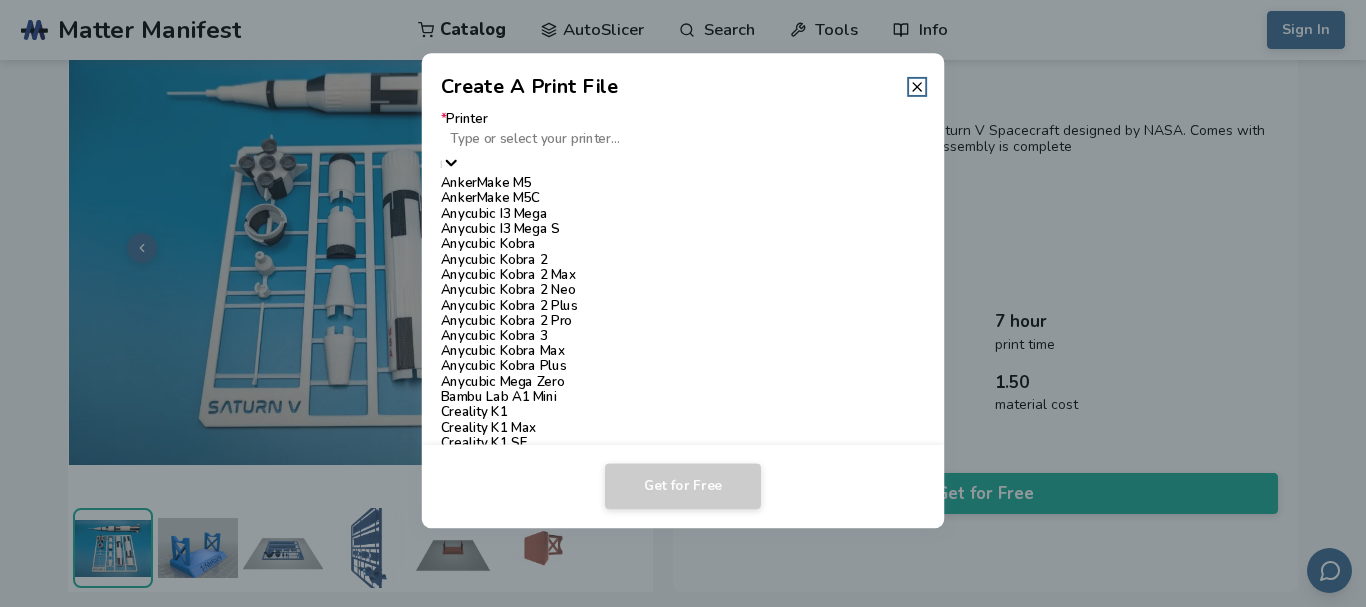 click on "Ender 3 V3 KE" at bounding box center (683, 856) 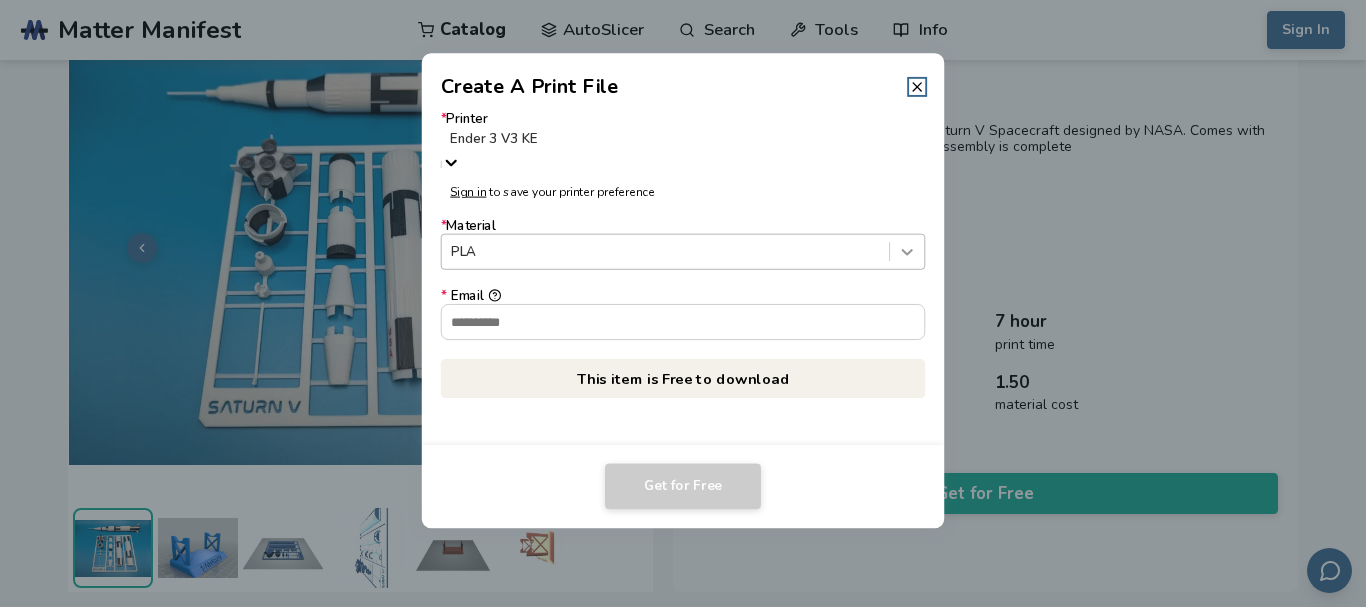 click 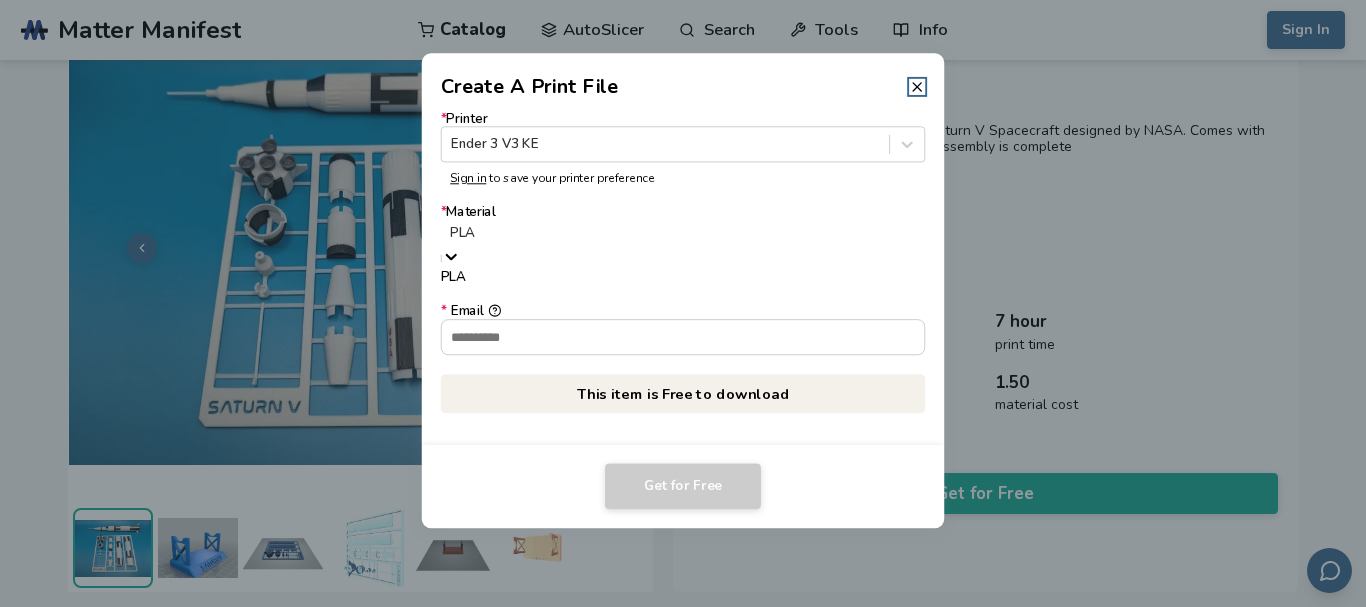 click 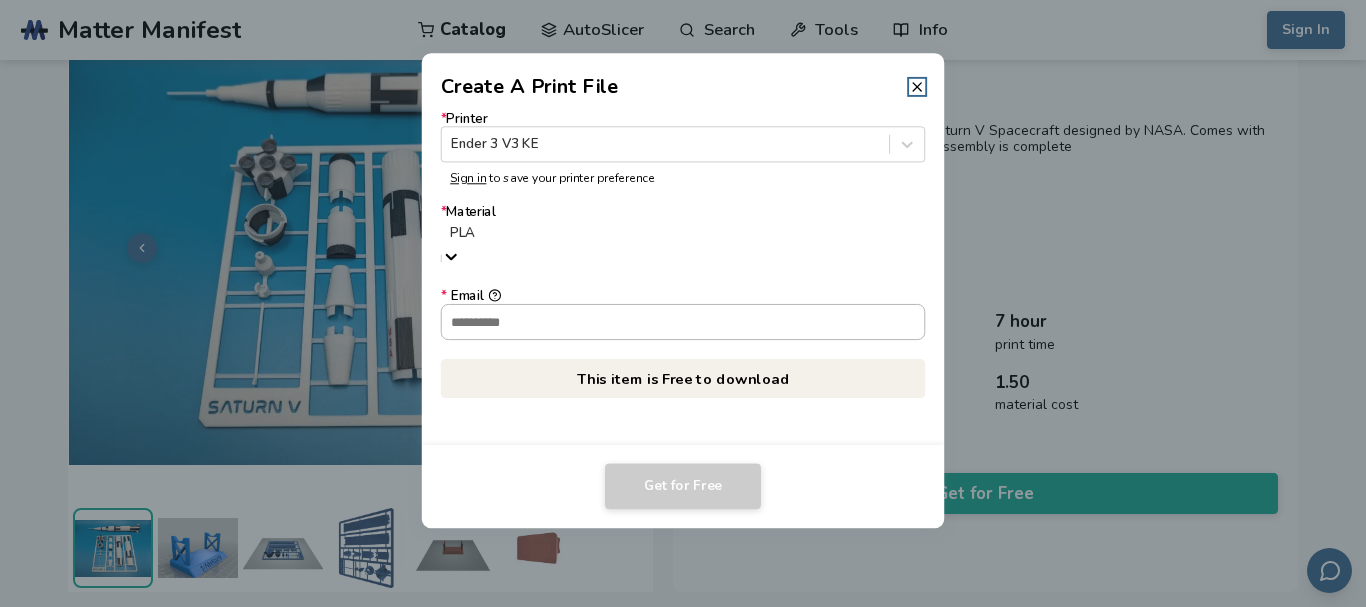 click on "* Email" at bounding box center [683, 322] 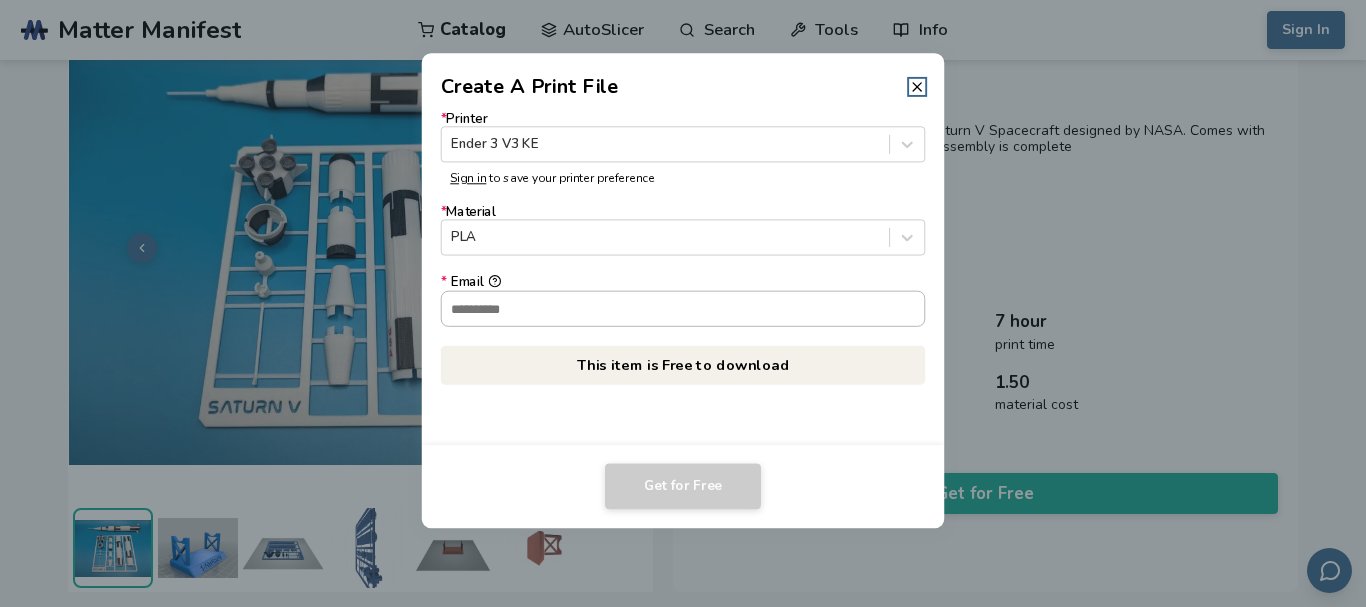 type on "**********" 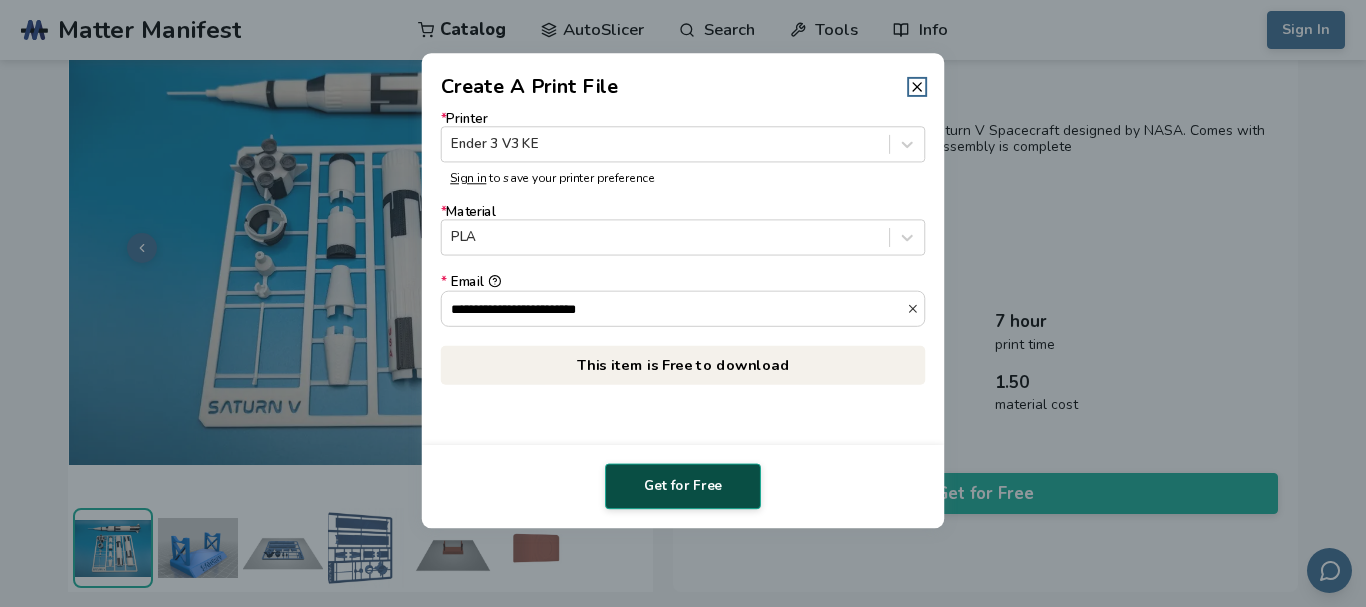 click on "Get for Free" at bounding box center (683, 486) 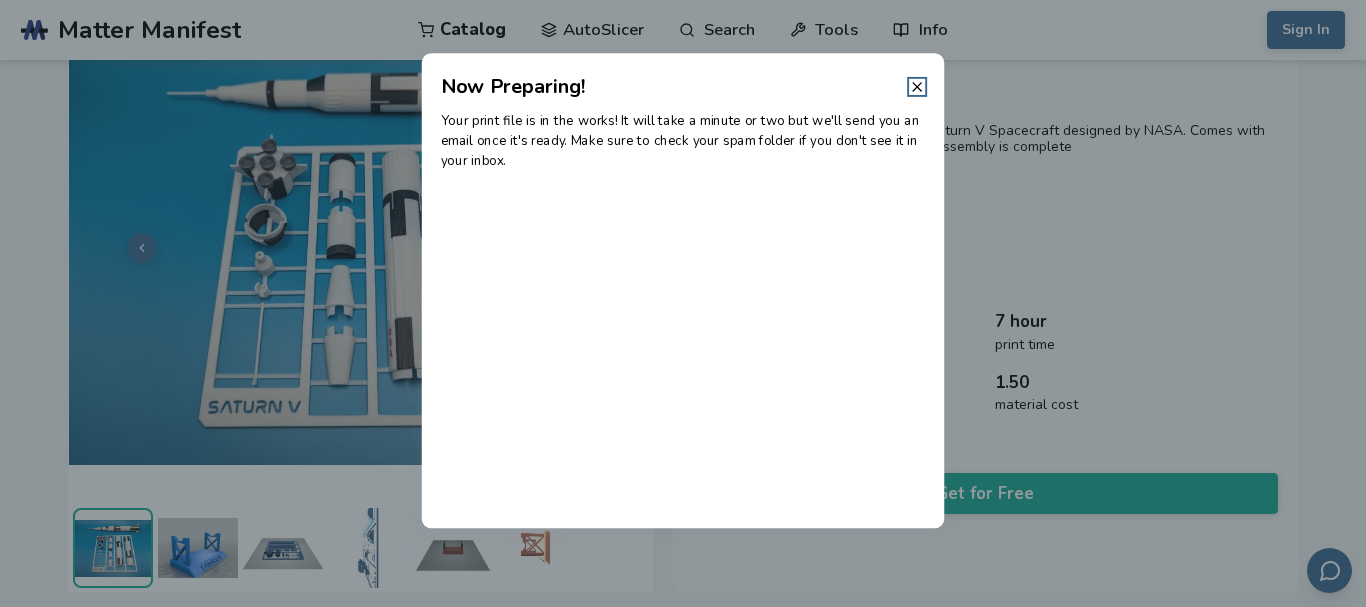 drag, startPoint x: 1289, startPoint y: 1, endPoint x: 861, endPoint y: 287, distance: 514.7621 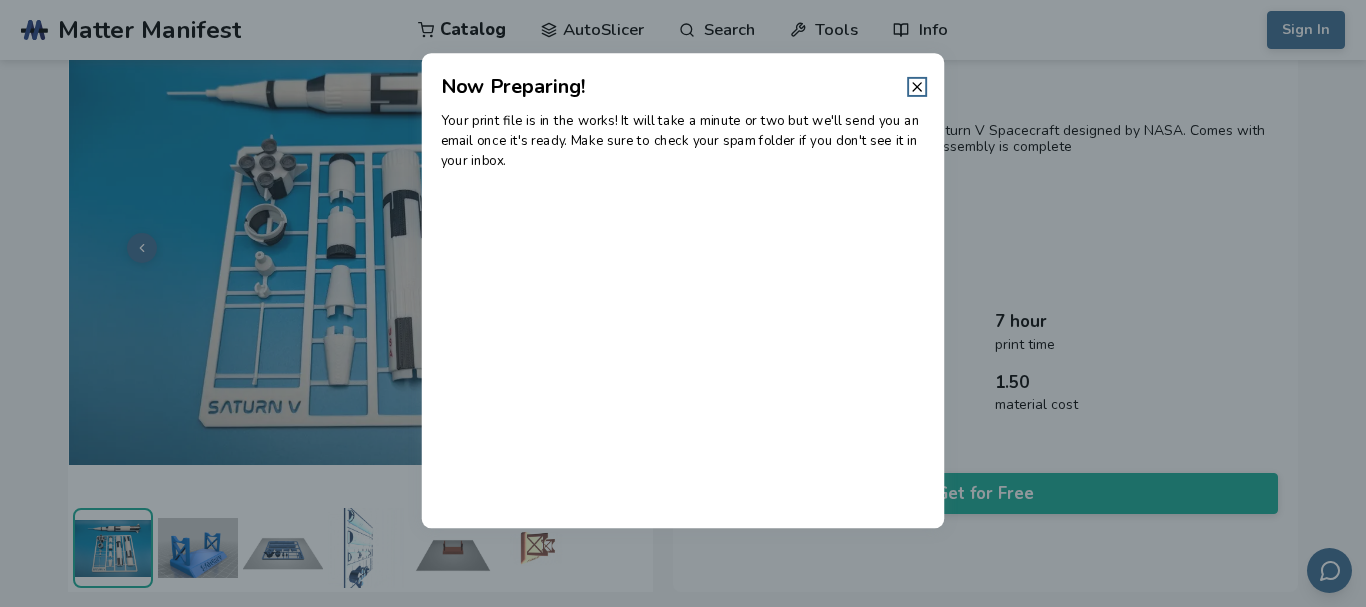 click on "Your print file is in the works! It will take a minute or two but we'll send you an email once it's ready. Make sure to check your spam folder if you don't see it in your inbox." at bounding box center [683, 314] 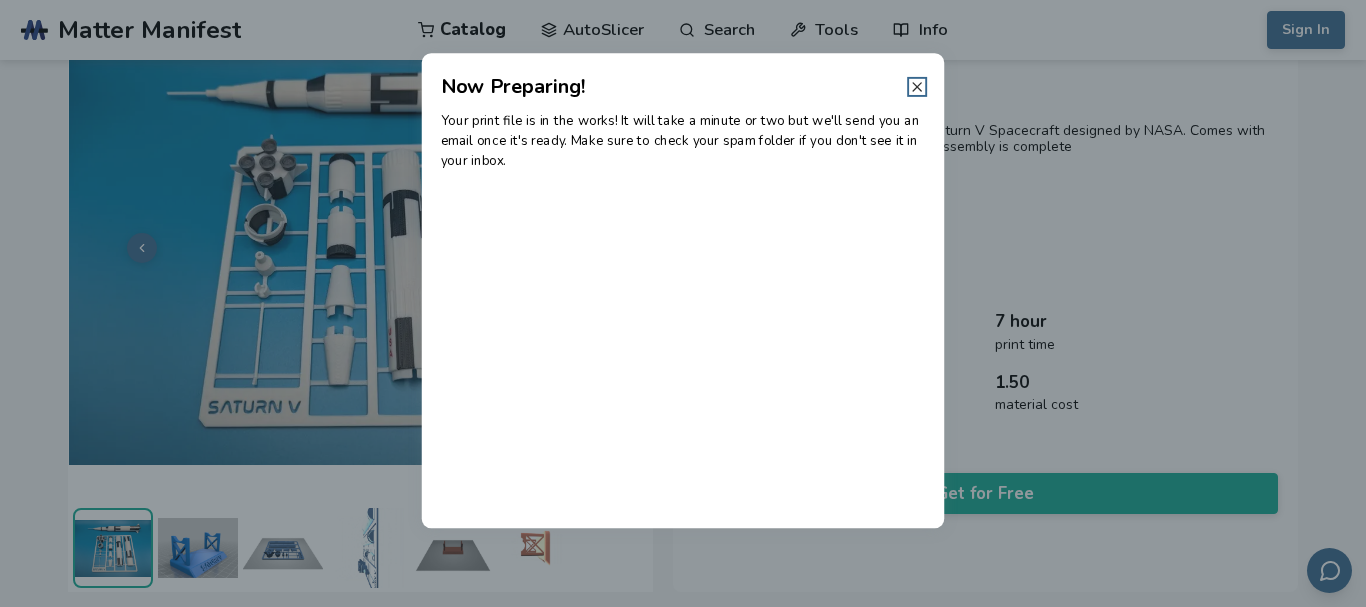 click 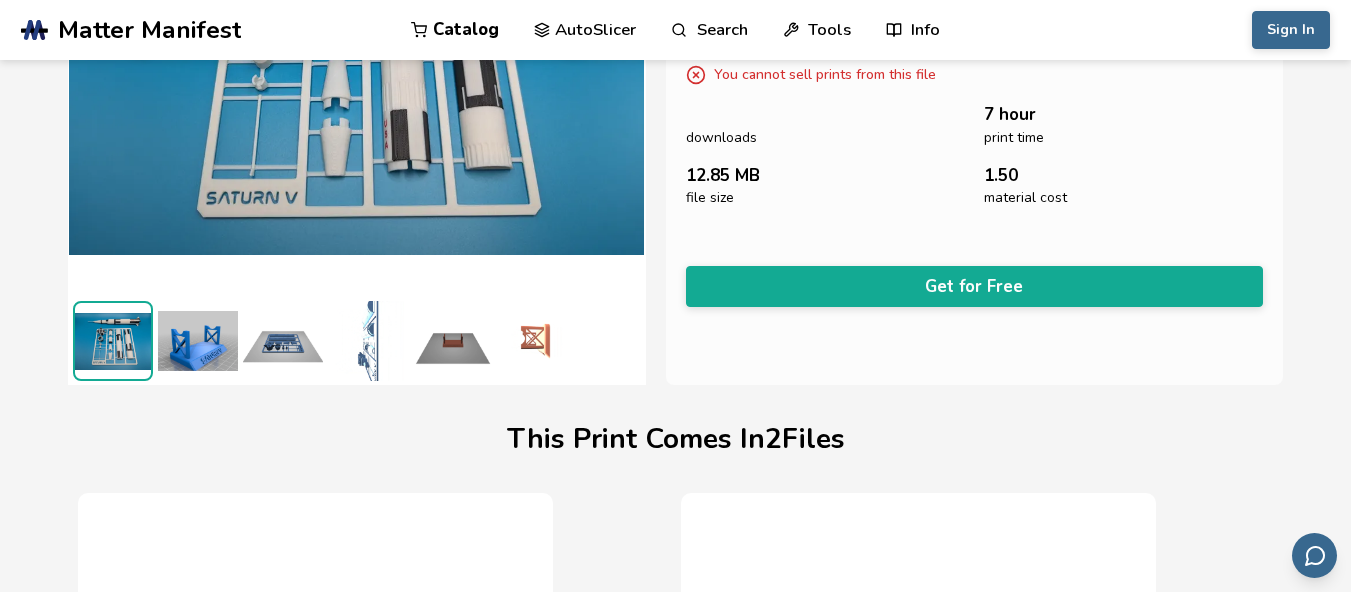 scroll, scrollTop: 186, scrollLeft: 0, axis: vertical 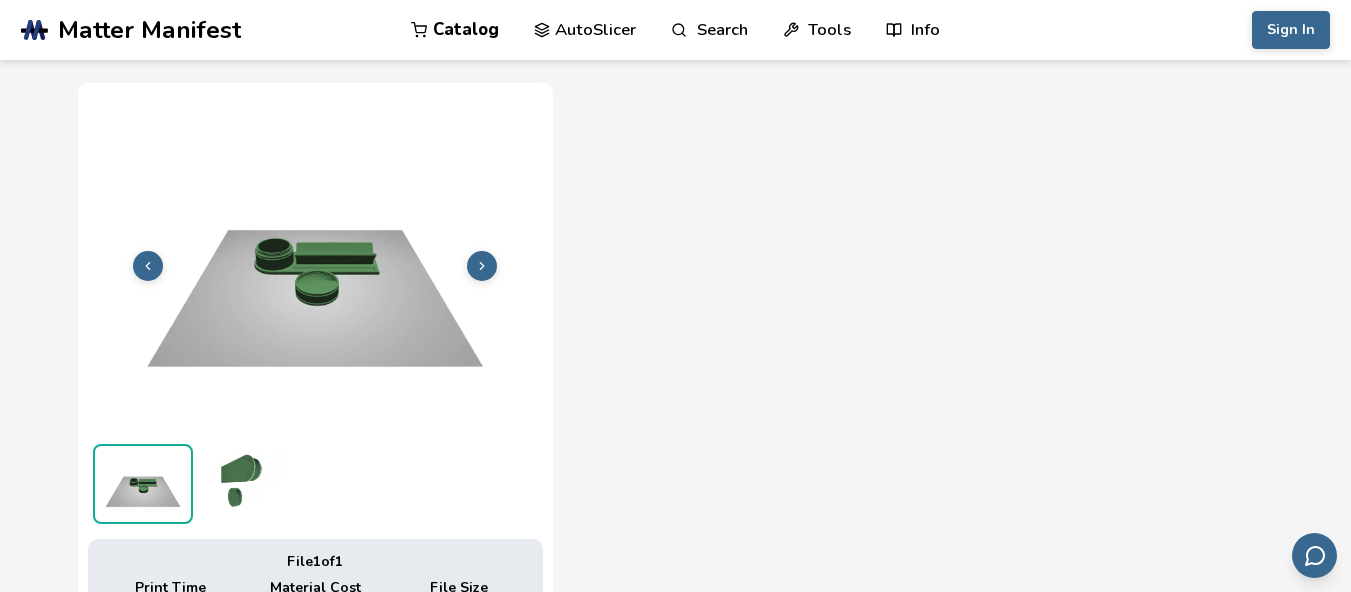 click at bounding box center [482, 266] 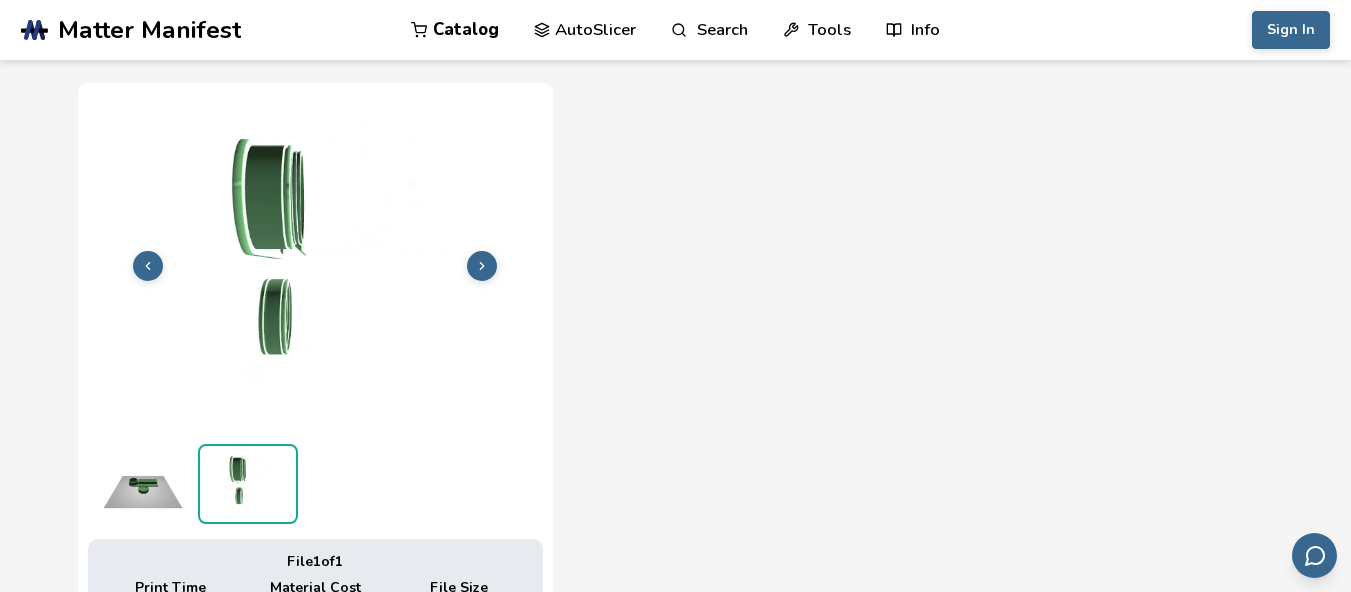 click at bounding box center [143, 484] 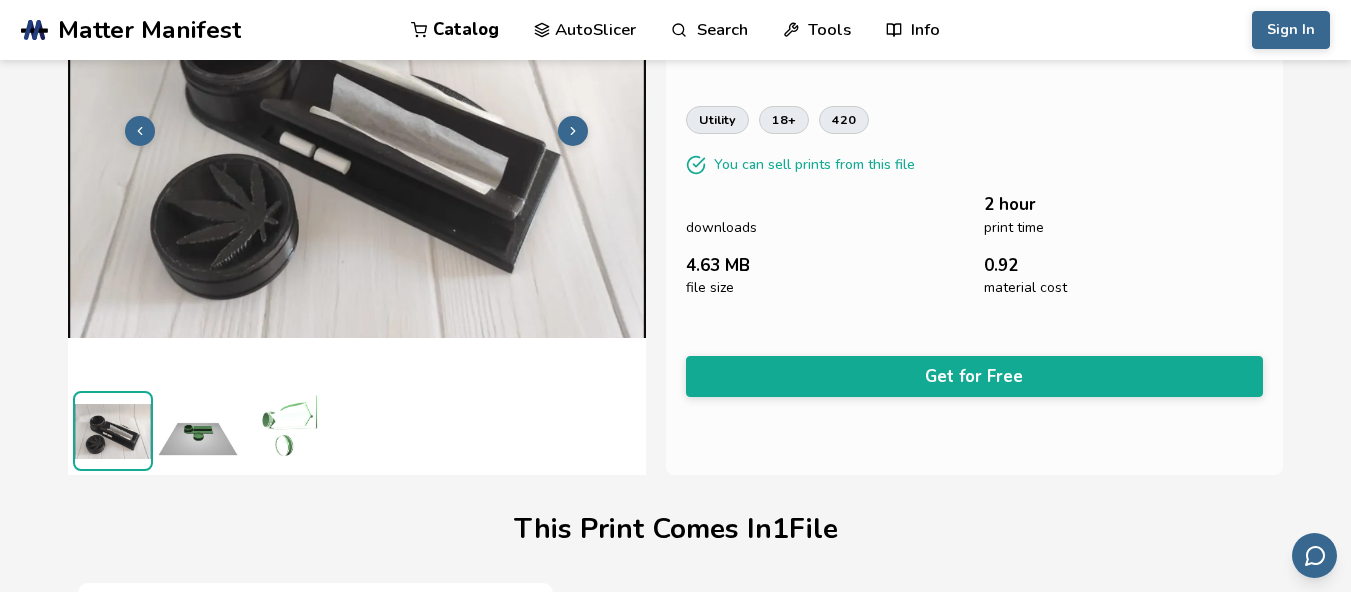 scroll, scrollTop: 0, scrollLeft: 0, axis: both 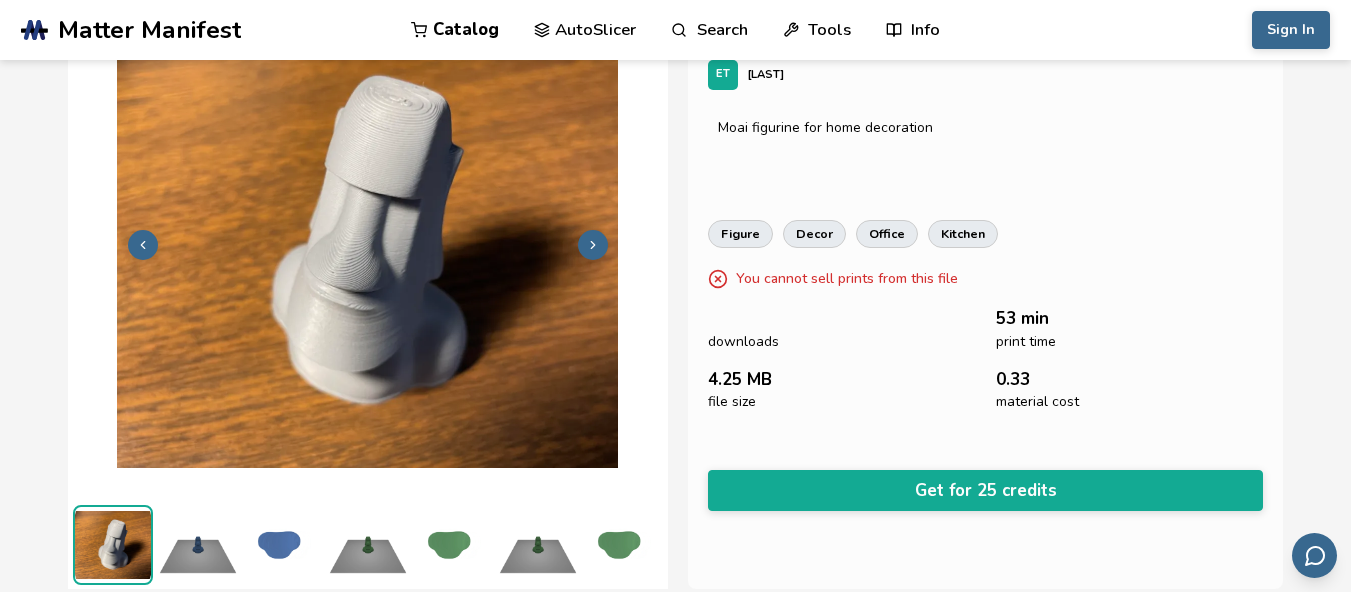 click at bounding box center [198, 545] 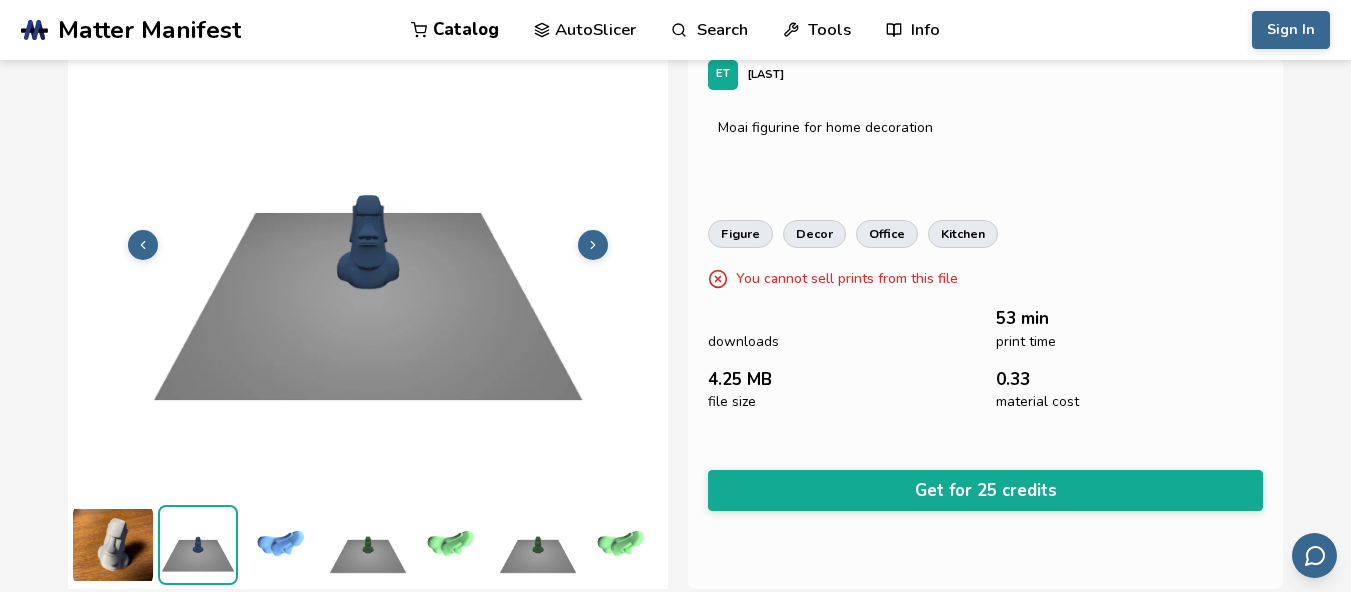 click at bounding box center (283, 545) 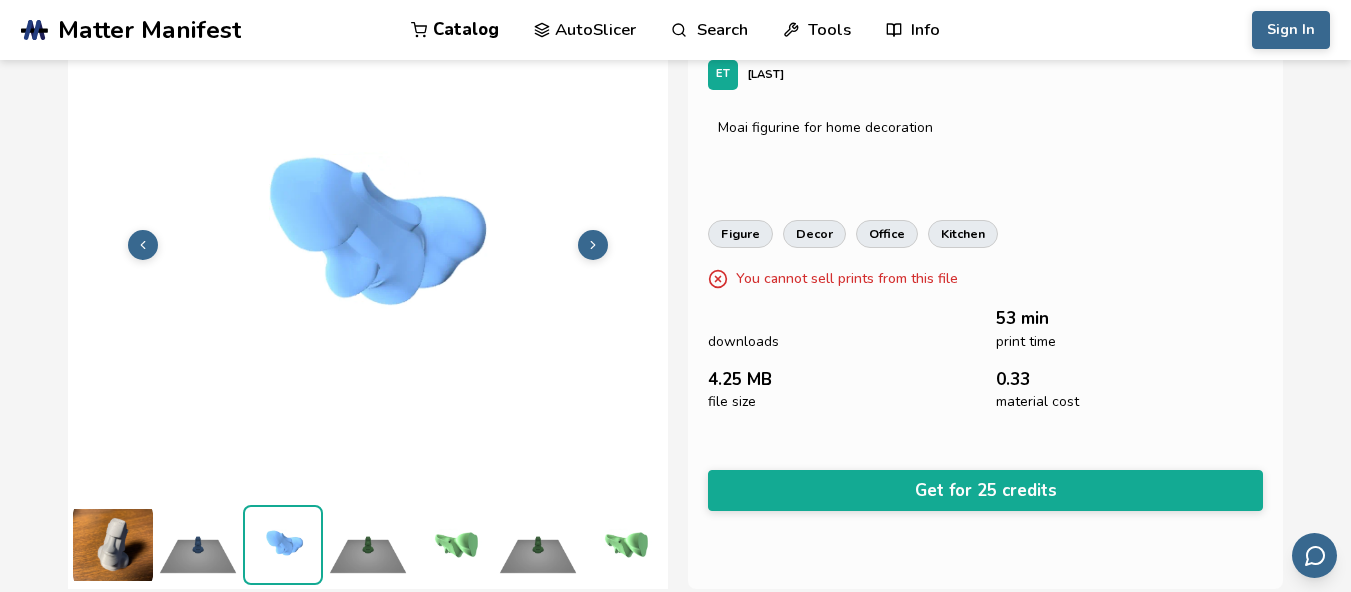 click at bounding box center (368, 545) 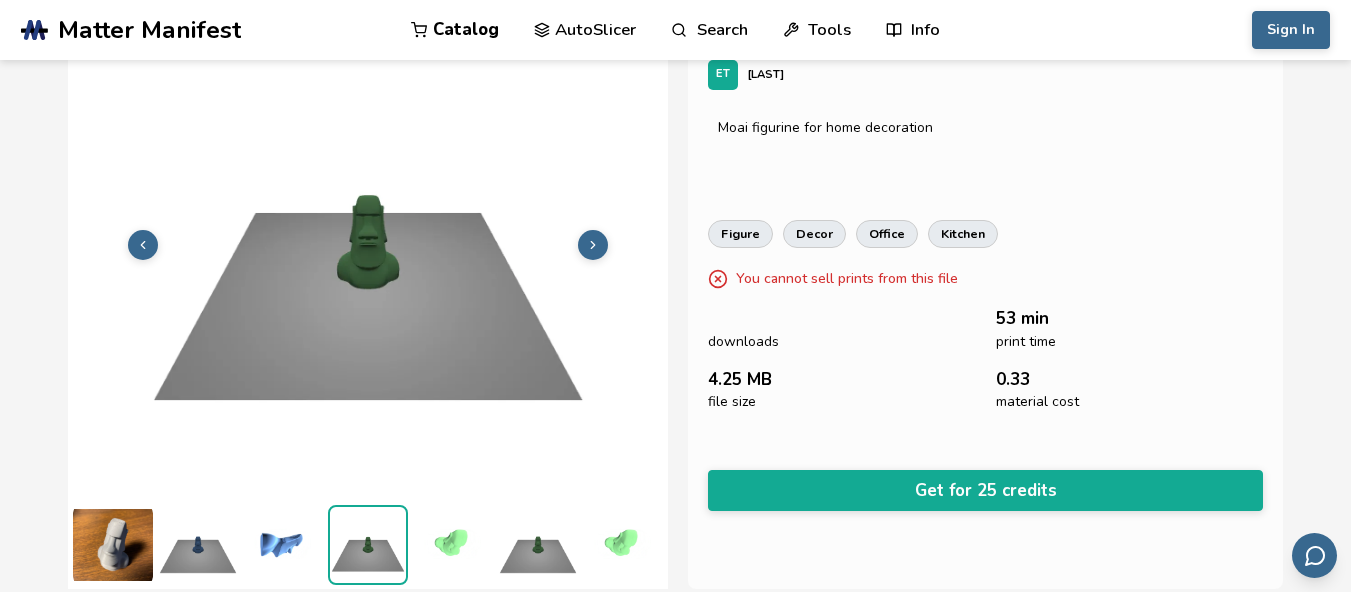 click at bounding box center [453, 545] 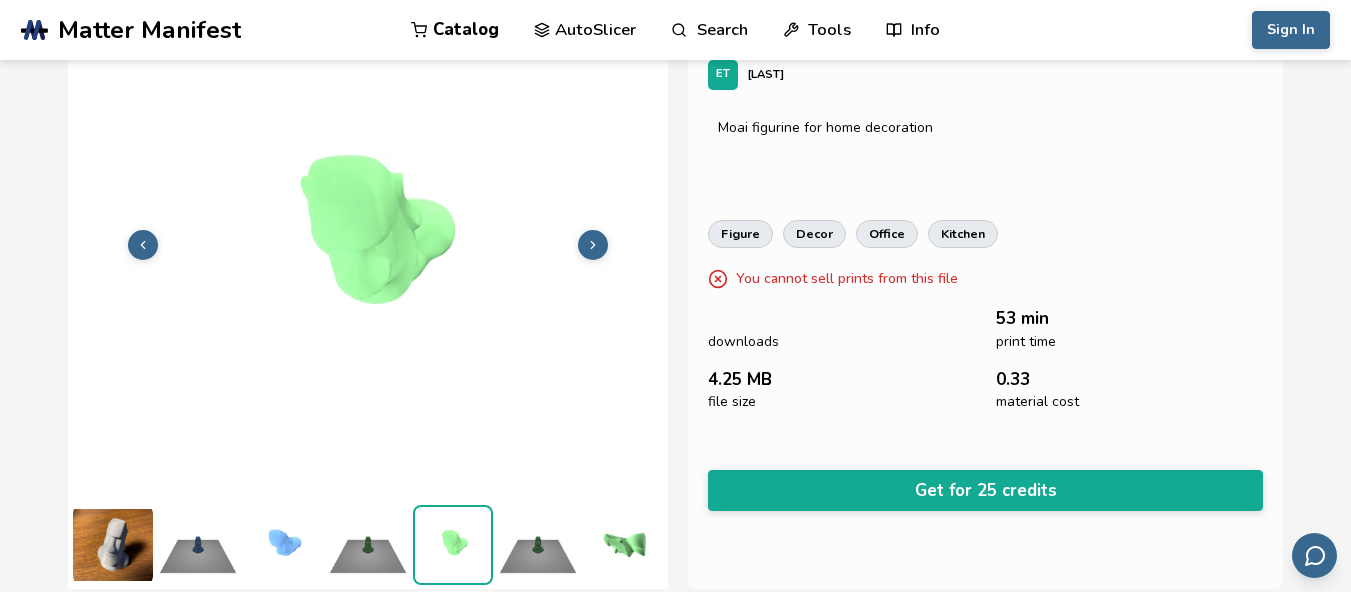scroll, scrollTop: 0, scrollLeft: 15, axis: horizontal 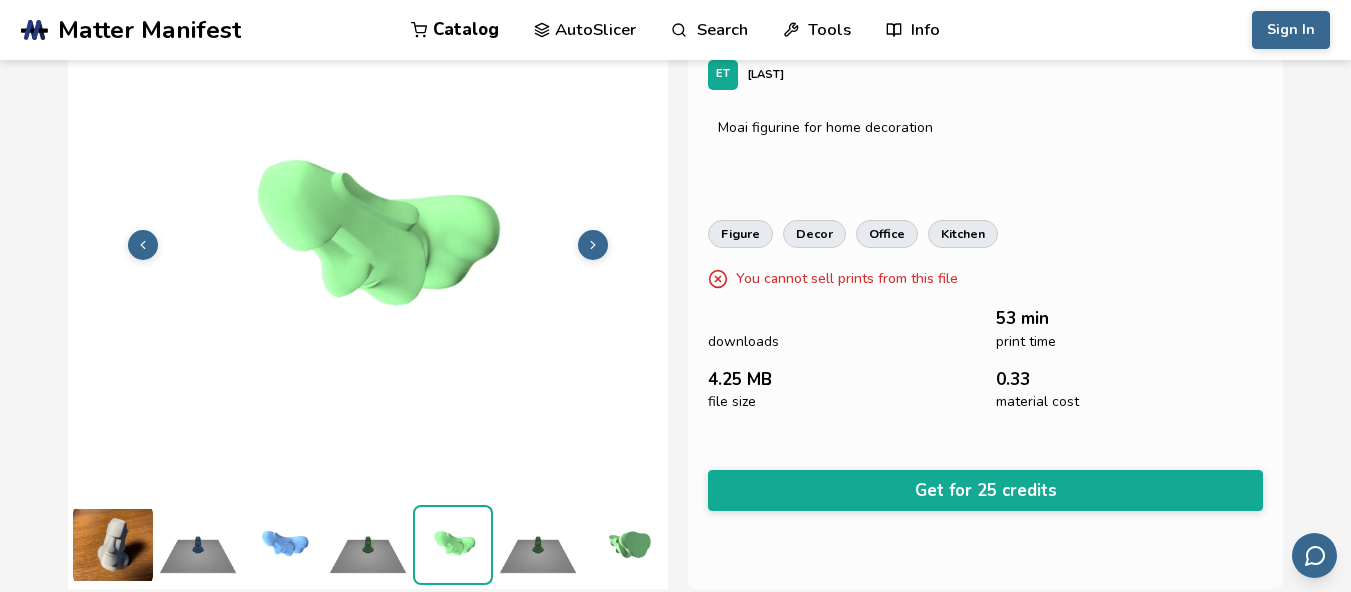 click at bounding box center (538, 545) 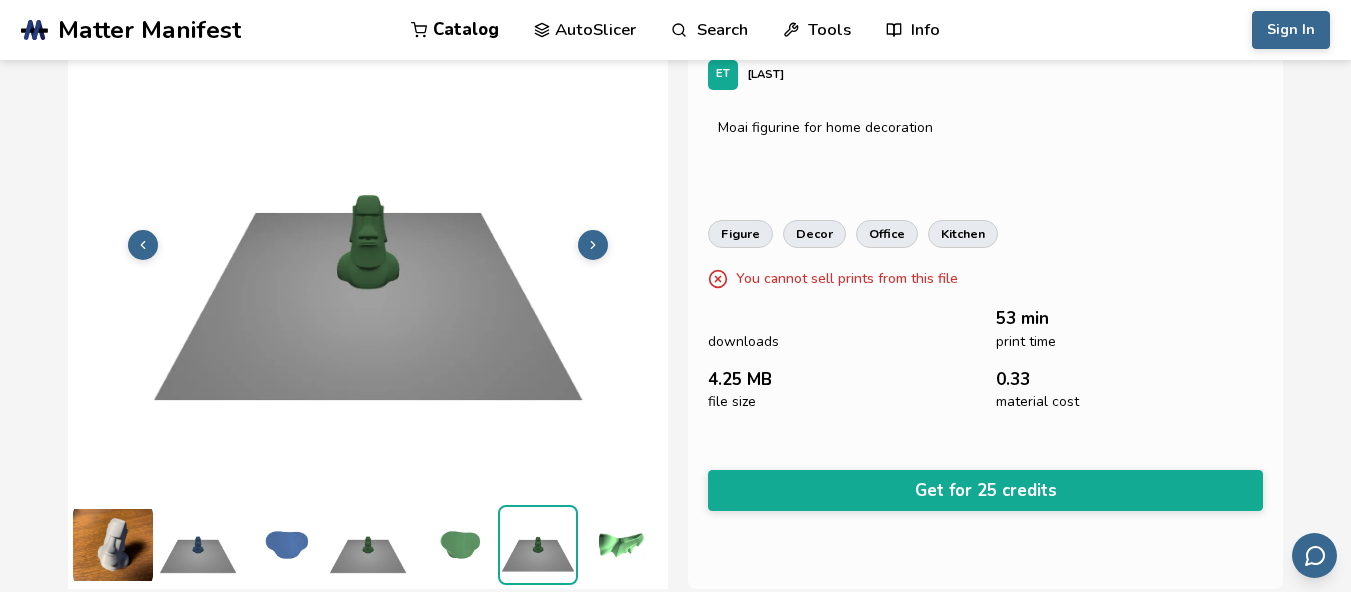 click at bounding box center [623, 545] 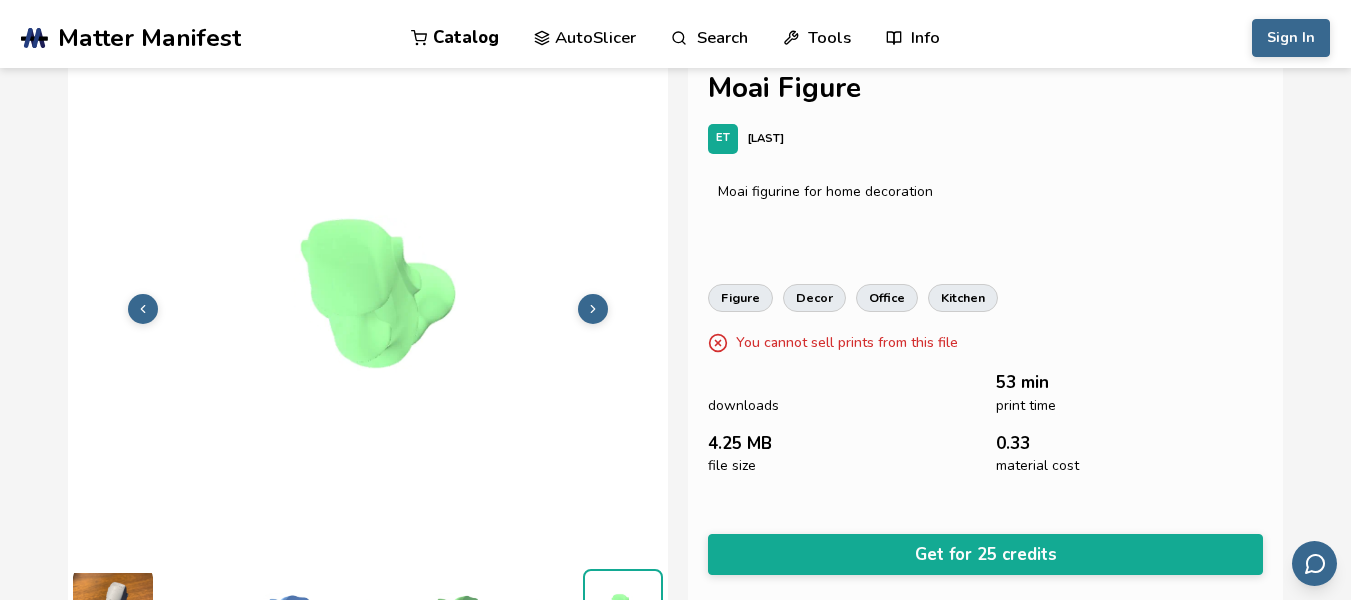 scroll, scrollTop: 0, scrollLeft: 0, axis: both 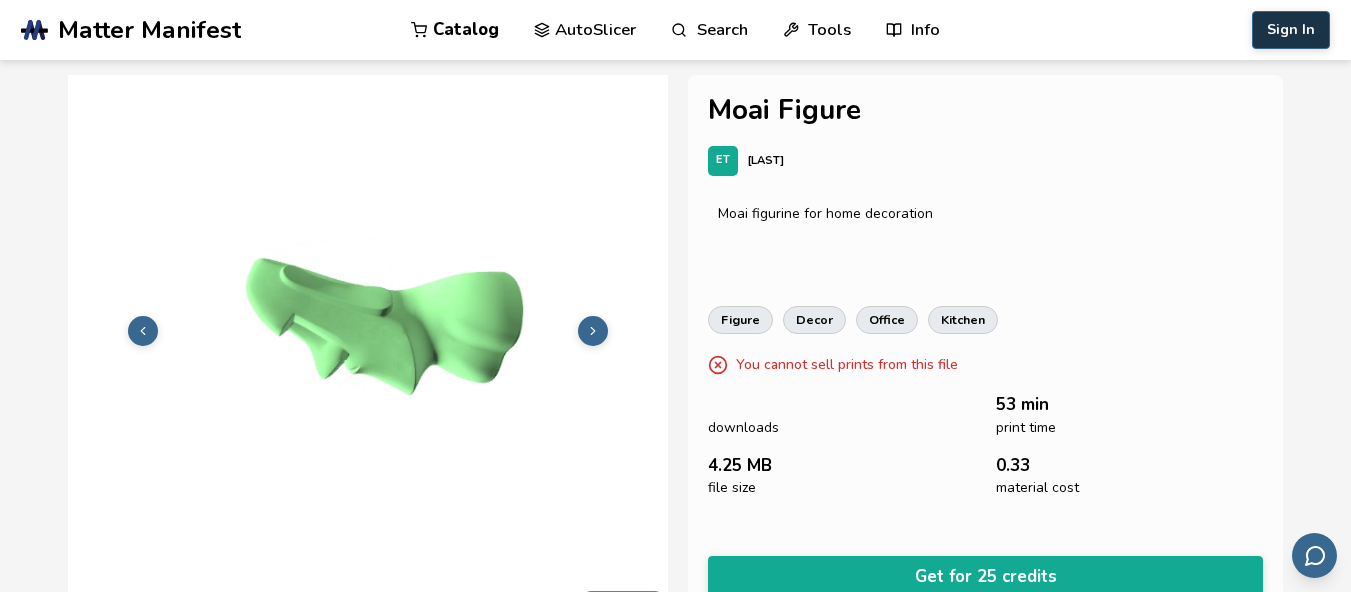 click on "Sign In" at bounding box center [1291, 30] 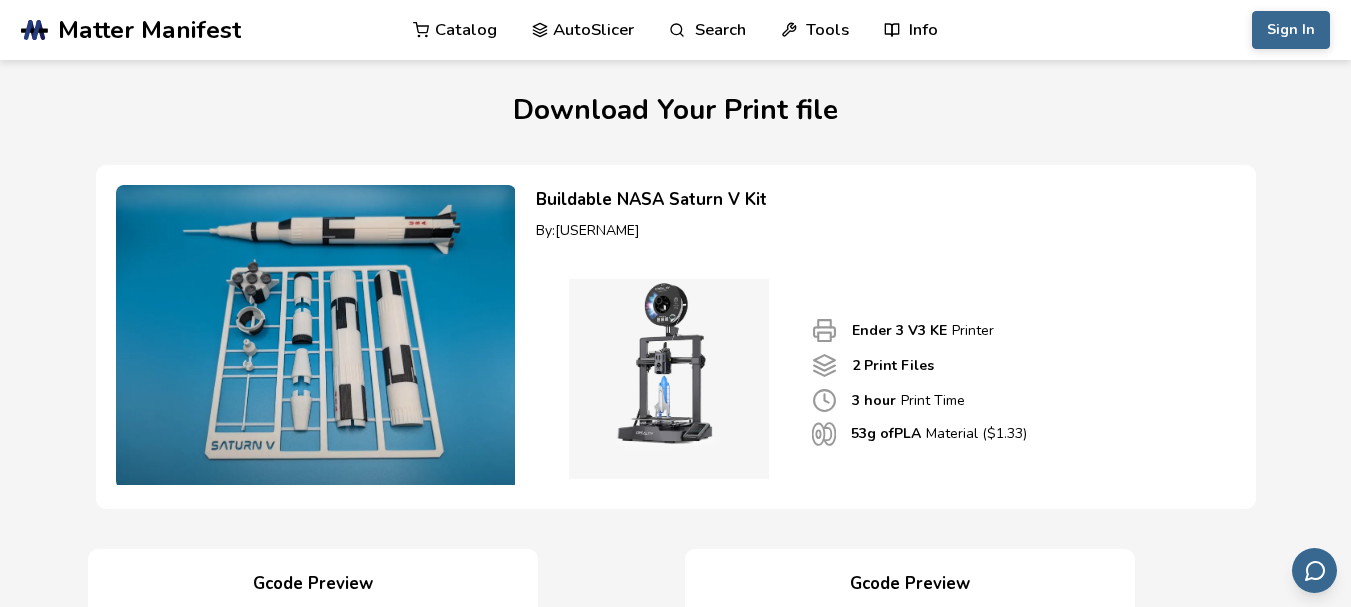 scroll, scrollTop: 0, scrollLeft: 0, axis: both 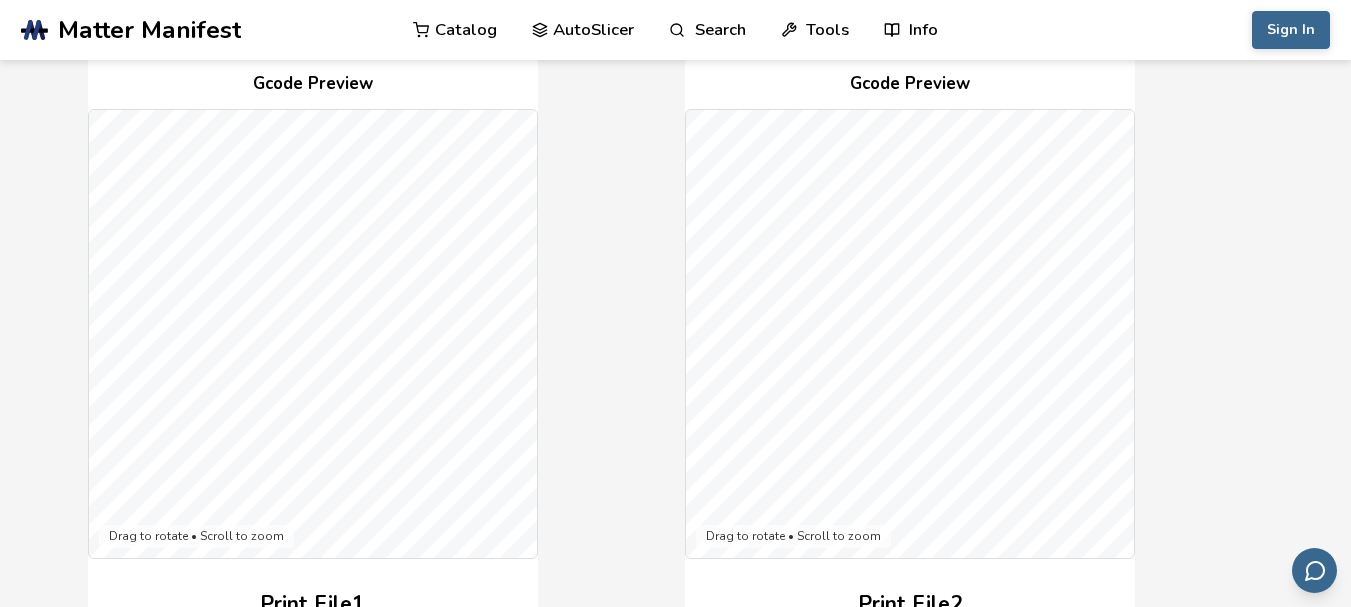 click on "Gcode Preview Drag to rotate • Scroll to zoom Print File  1   2 hour  Print Time ($ 0.47 )   18.67 g   Material Cost 2.78 MB  File Size Download File  1  of  2 Gcode Preview Drag to rotate • Scroll to zoom Print File  2   2 hour  Print Time ($ 0.88 )   35.2 g   Material Cost 6.84 MB  File Size Download File  2  of  2" at bounding box center (668, 398) 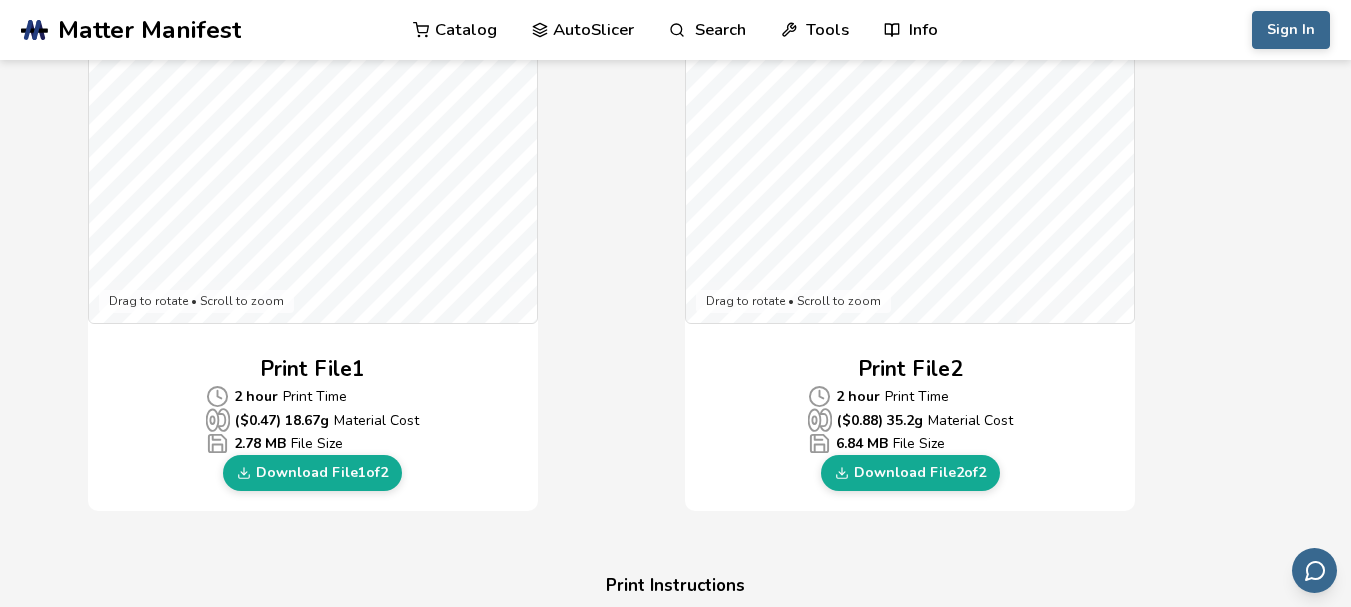 scroll, scrollTop: 700, scrollLeft: 0, axis: vertical 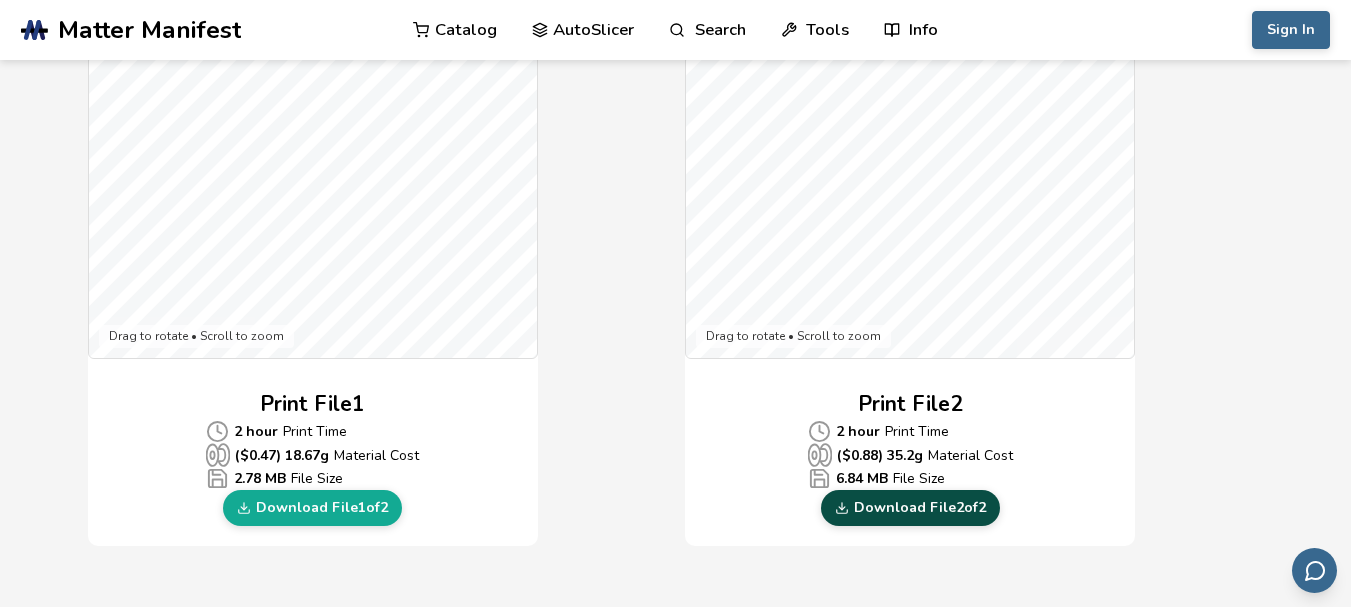click on "Download File  2  of  2" at bounding box center [910, 508] 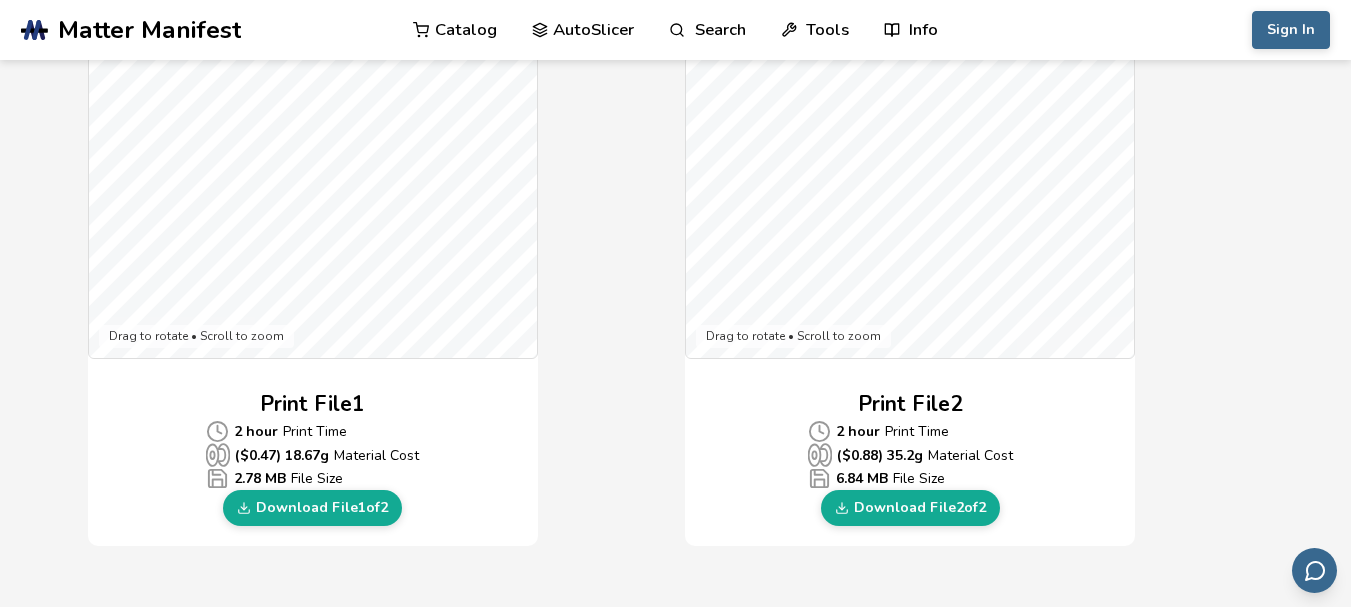 click on "Download Your Print file Buildable NASA Saturn V Kit By:  Fletch16 Ender 3 V3 KE  Printer 2   Print Files   3 hour  Print Time 53 g of  PLA   Material ($ 1.33 ) Gcode Preview Drag to rotate • Scroll to zoom Print File  1   2 hour  Print Time ($ 0.47 )   18.67 g   Material Cost 2.78 MB  File Size Download File  1  of  2 Gcode Preview Drag to rotate • Scroll to zoom Print File  2   2 hour  Print Time ($ 0.88 )   35.2 g   Material Cost 6.84 MB  File Size Download File  2  of  2 Print Instructions Transfer this .gcode to your printer's SD card Insert SD card and start your print More In Depth Instructions On Setting Up Your Printer" at bounding box center [676, 353] 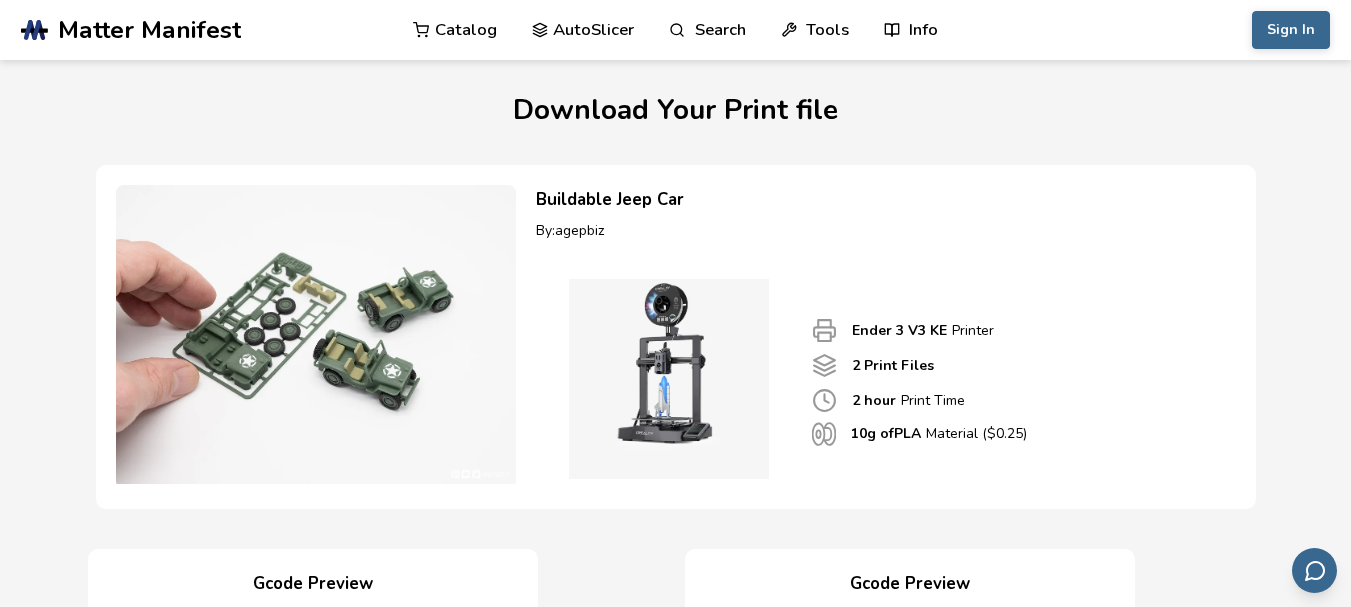 scroll, scrollTop: 0, scrollLeft: 0, axis: both 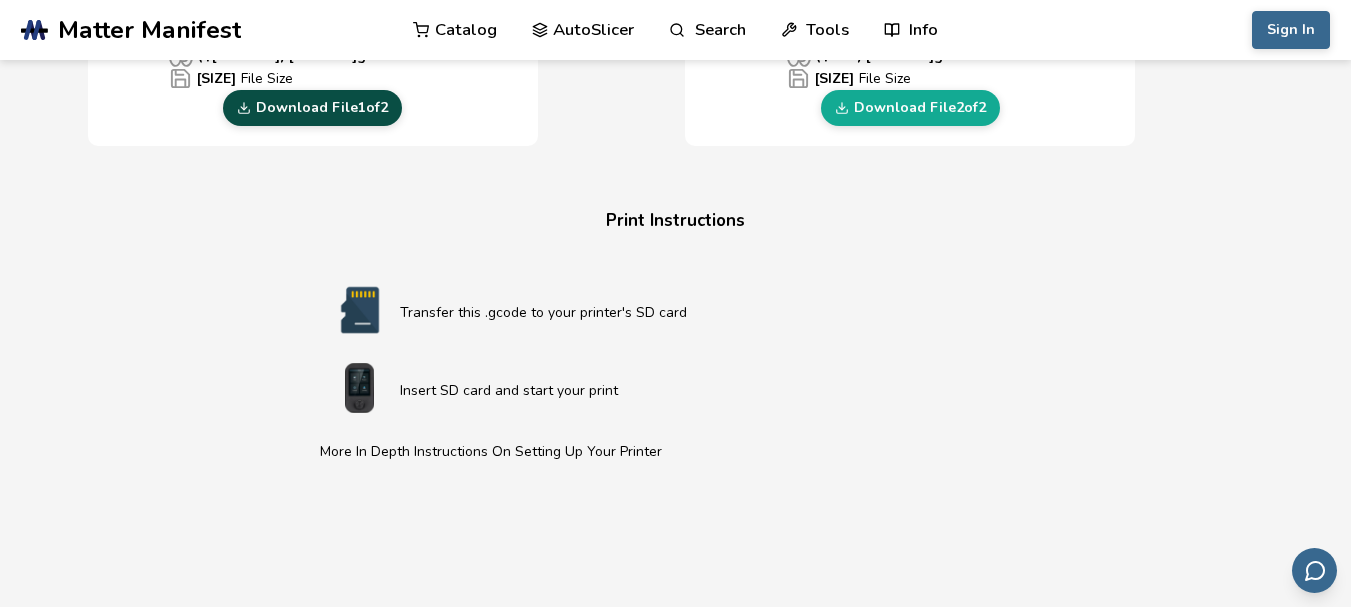click on "Download File  [NUMBER]  of  [NUMBER]" at bounding box center (312, 108) 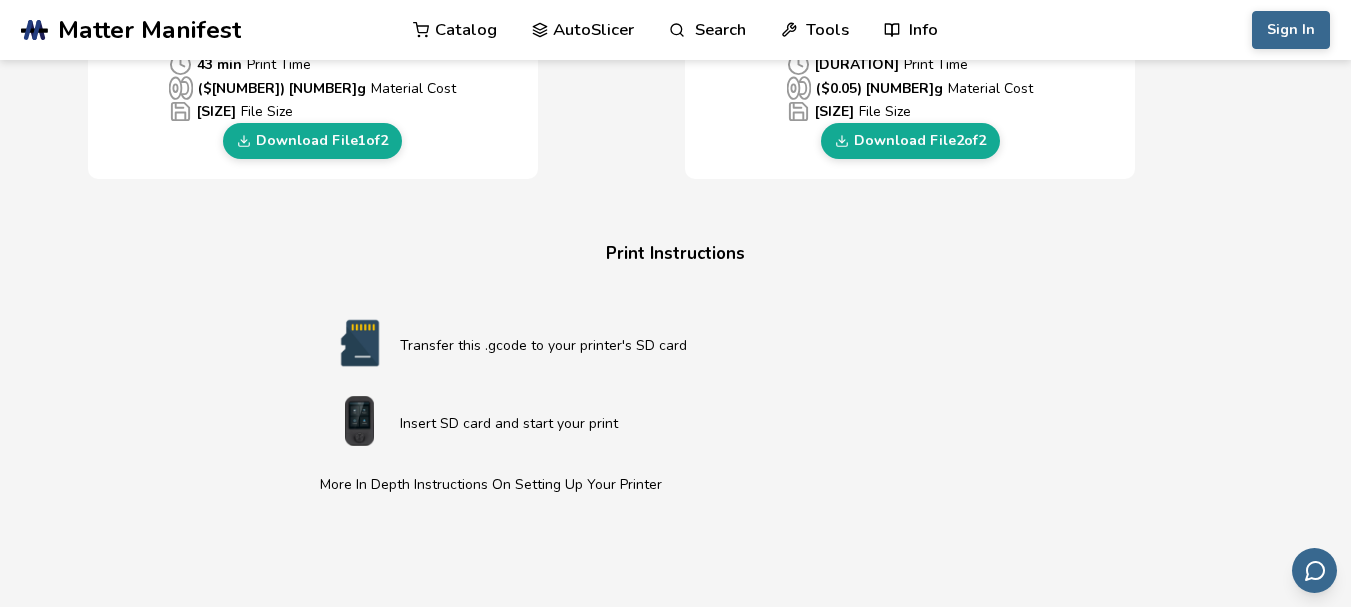 scroll, scrollTop: 800, scrollLeft: 0, axis: vertical 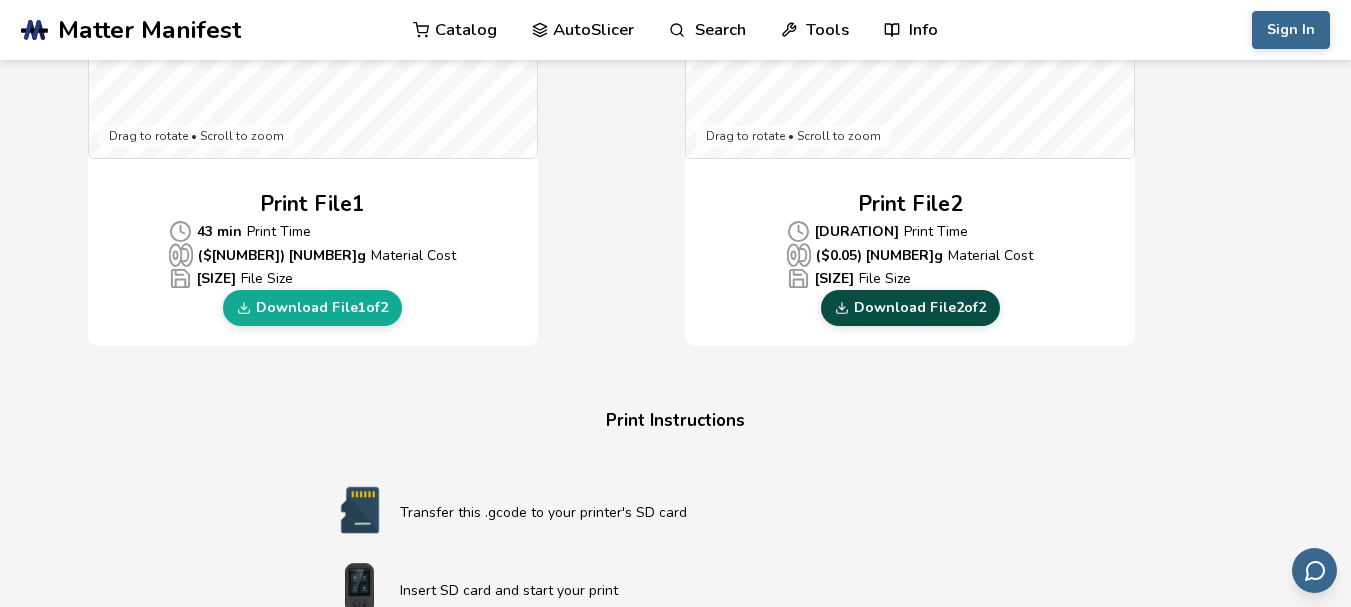 click on "Download File  2  of  2" at bounding box center (910, 308) 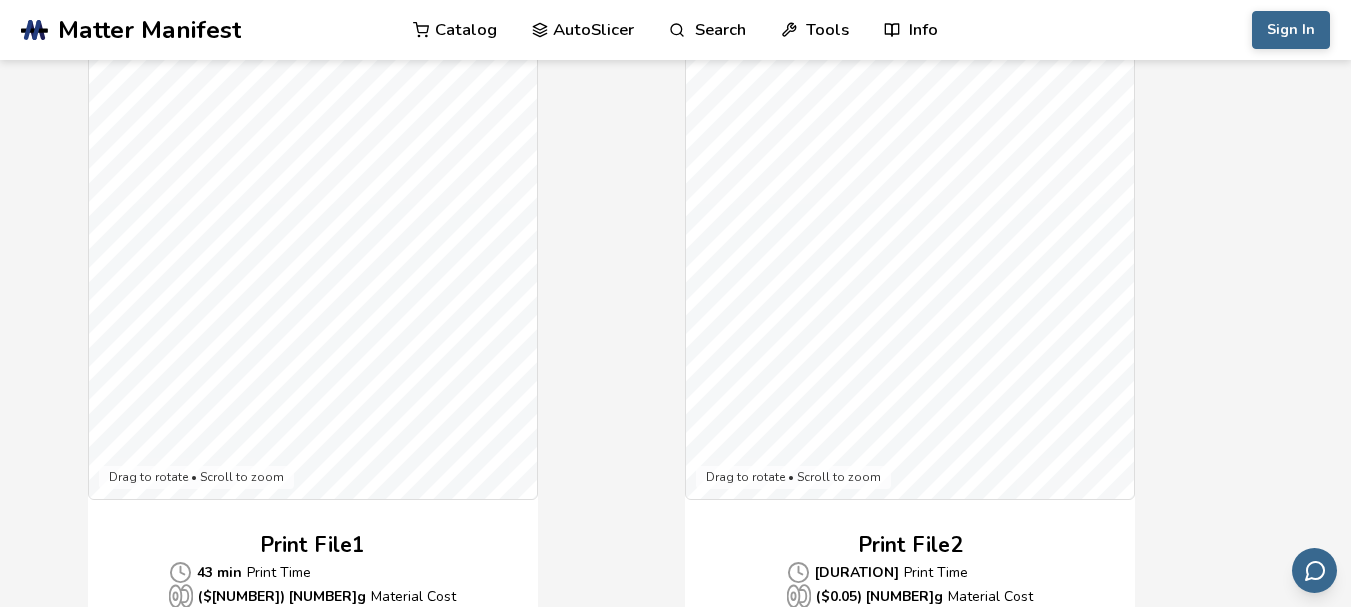 scroll, scrollTop: 500, scrollLeft: 0, axis: vertical 